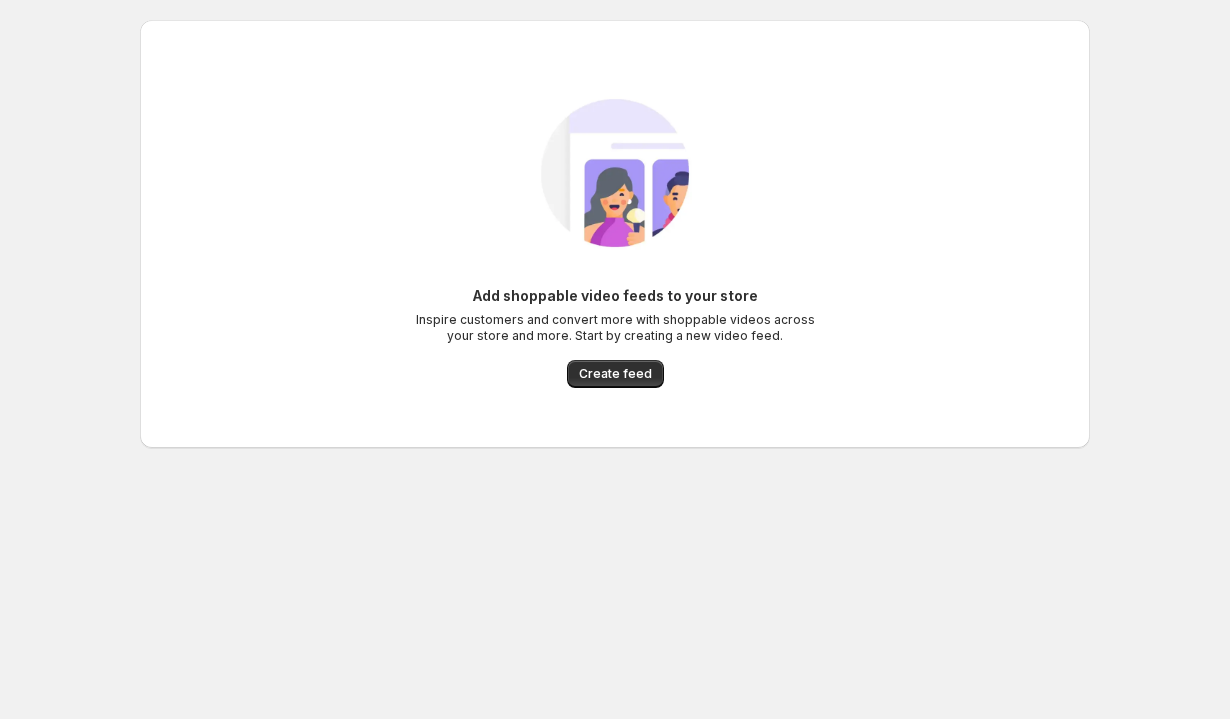 scroll, scrollTop: 0, scrollLeft: 0, axis: both 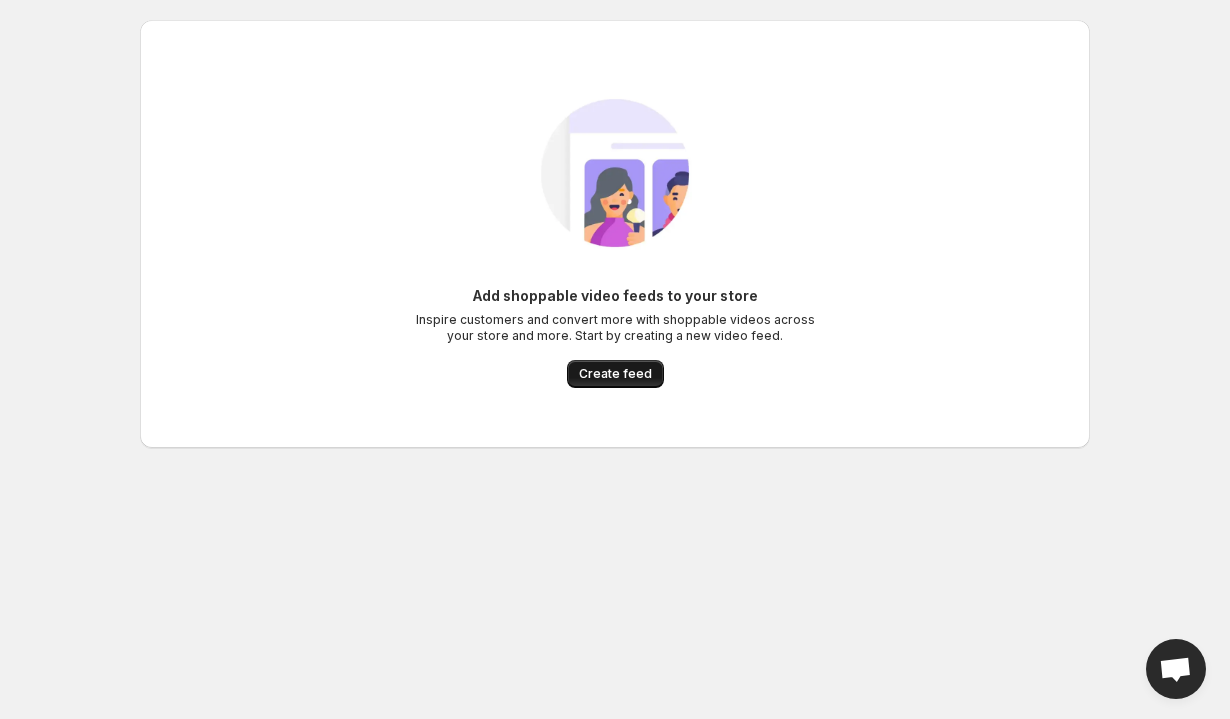 click on "Create feed" at bounding box center (615, 374) 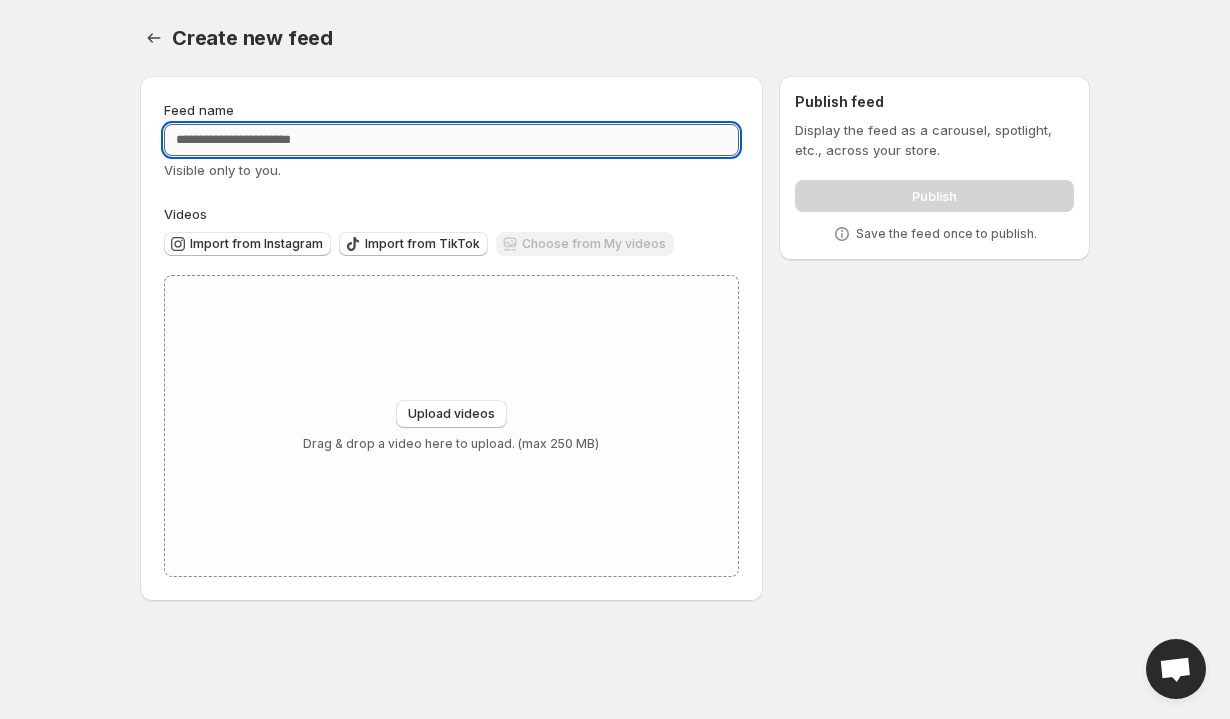 click on "Feed name" at bounding box center [451, 140] 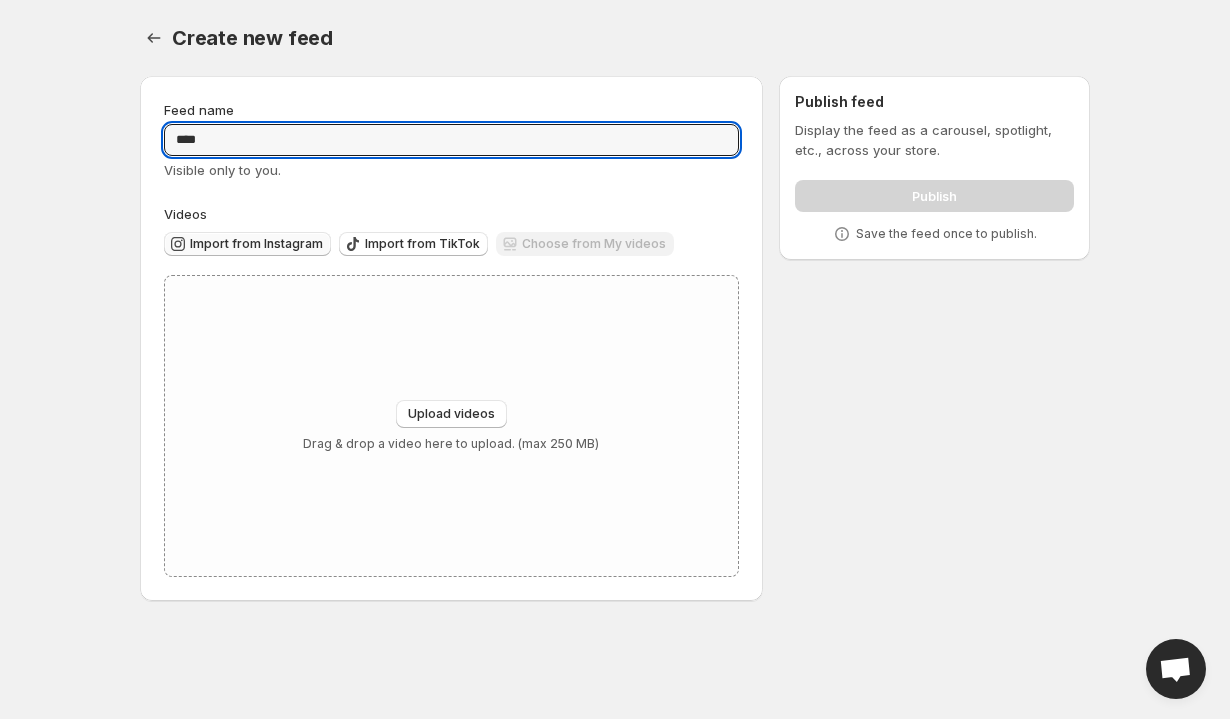 type on "****" 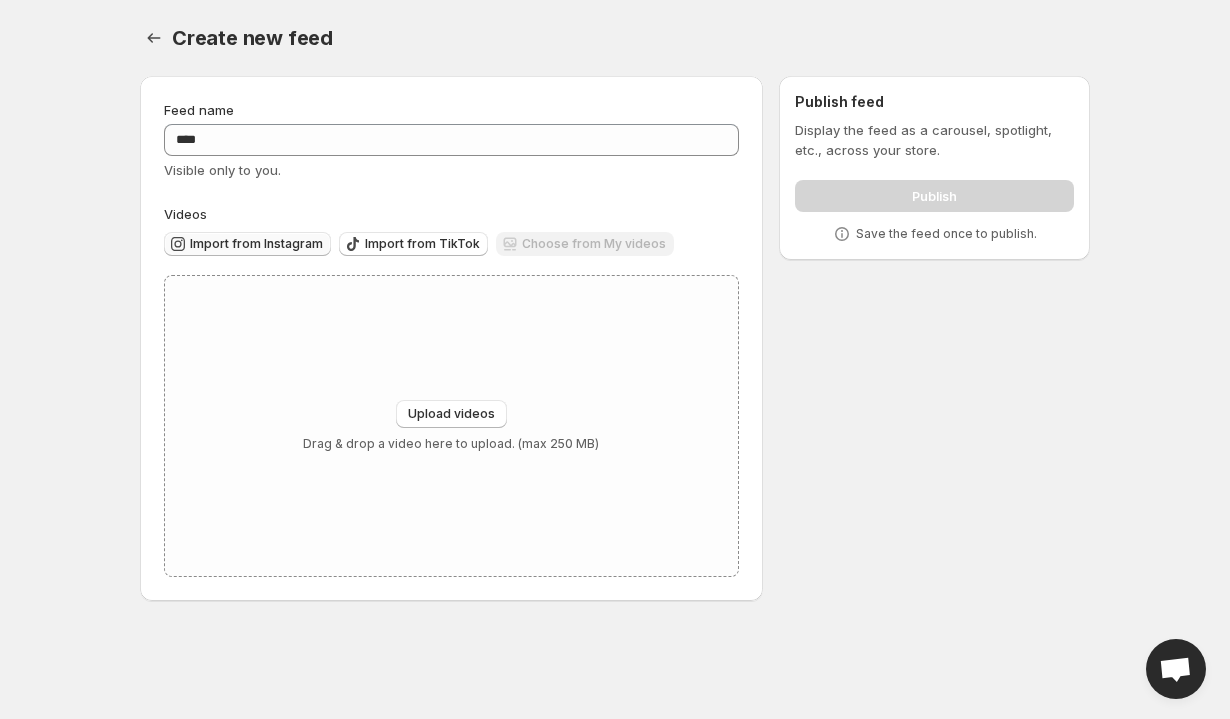 click on "Import from Instagram" at bounding box center (256, 244) 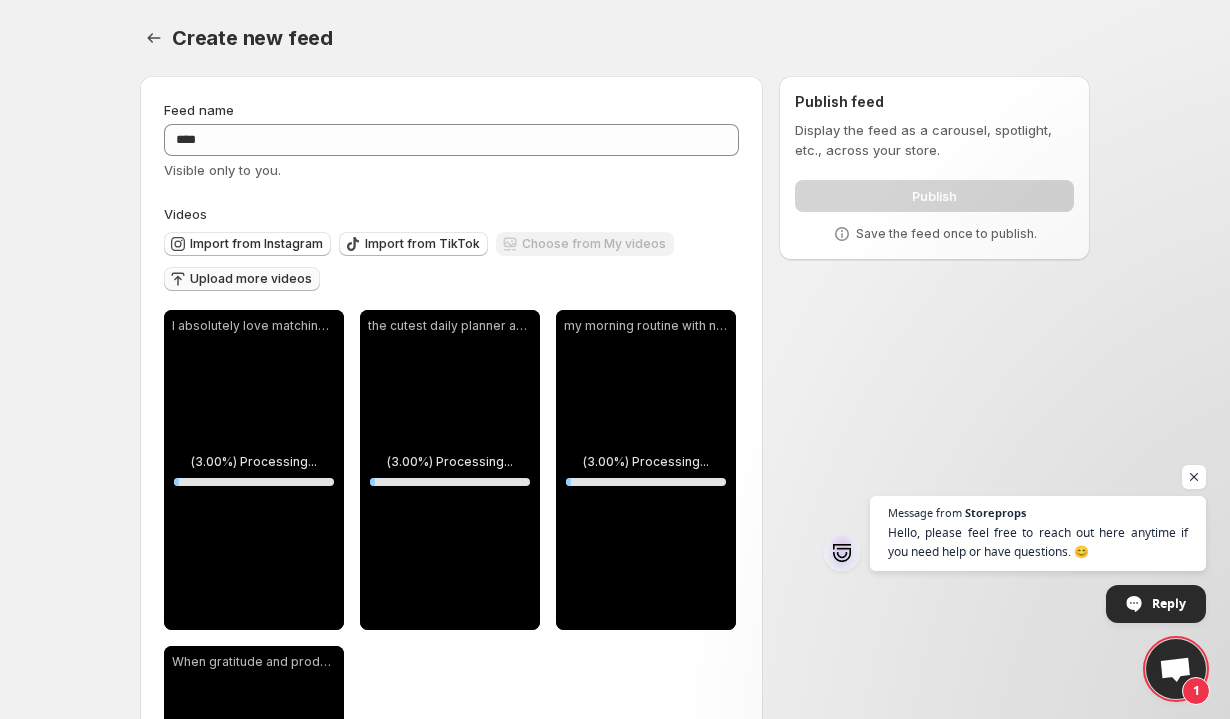 click on "Upload more videos" at bounding box center (251, 279) 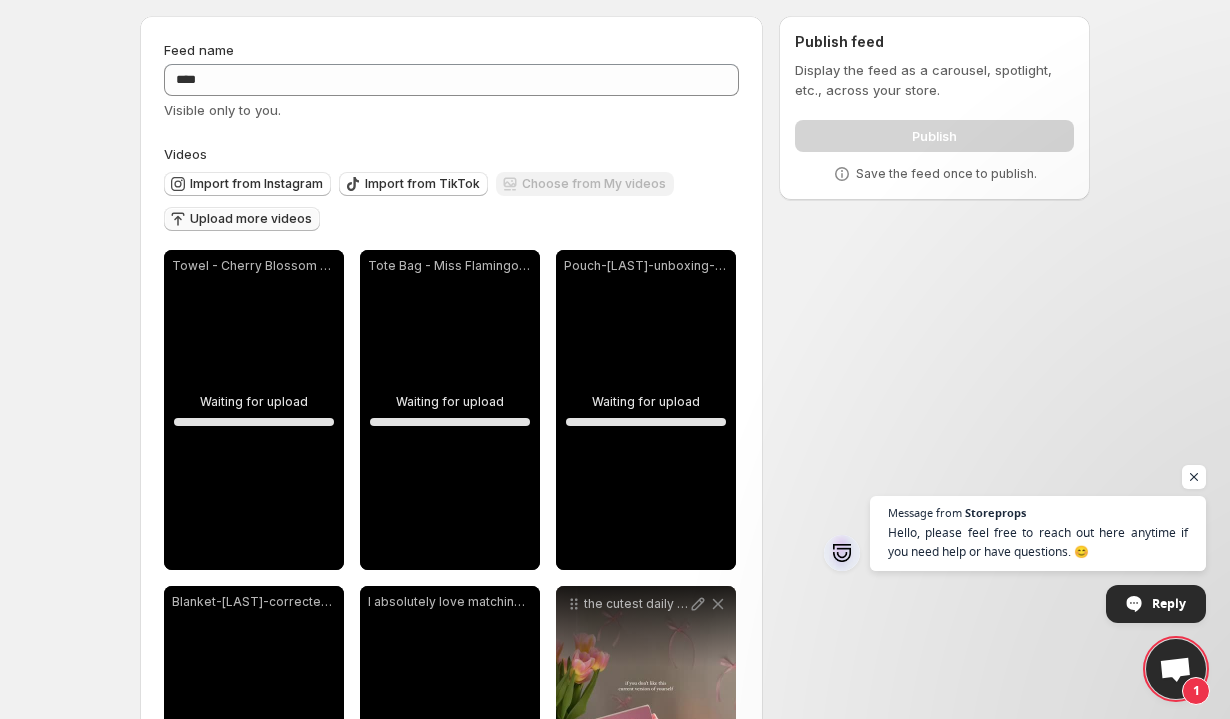 scroll, scrollTop: 0, scrollLeft: 0, axis: both 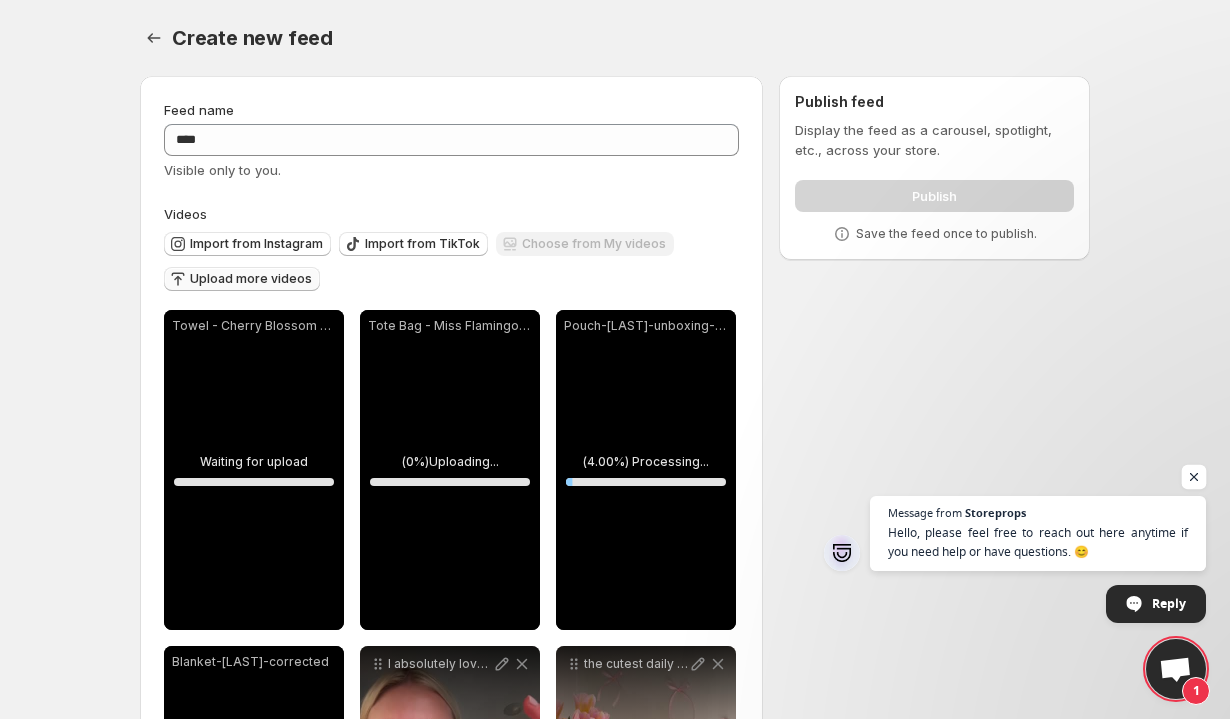 click at bounding box center (1194, 477) 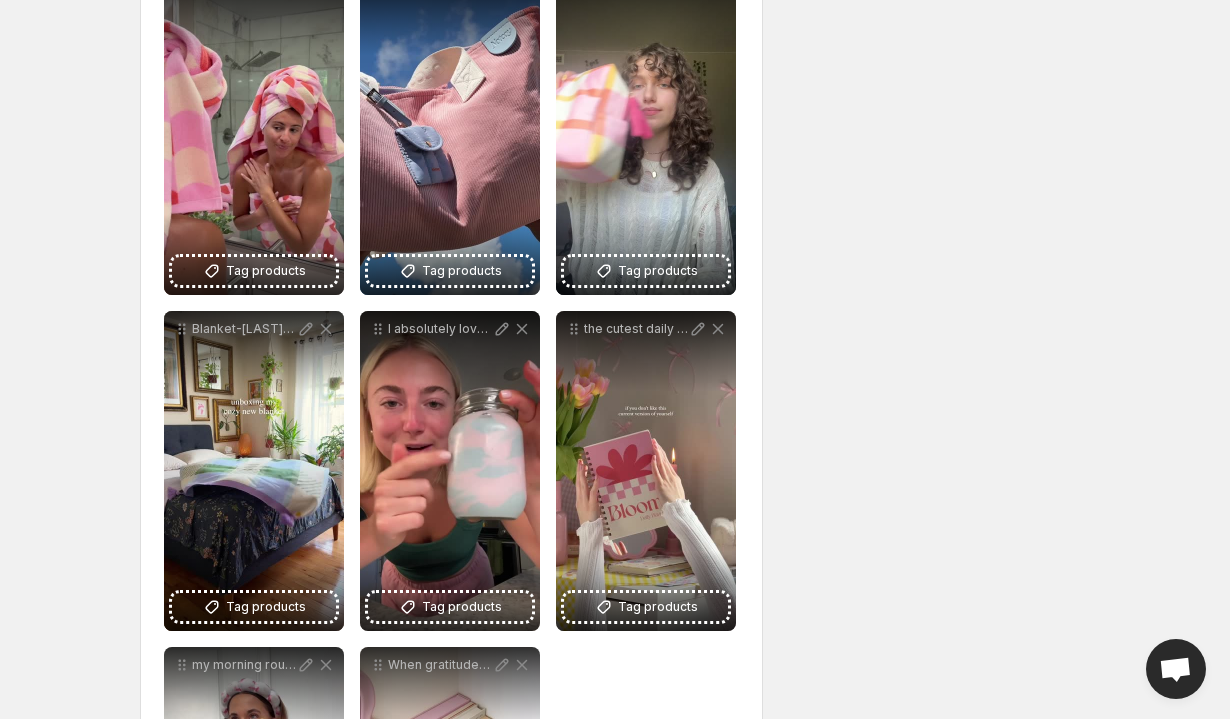 scroll, scrollTop: 336, scrollLeft: 0, axis: vertical 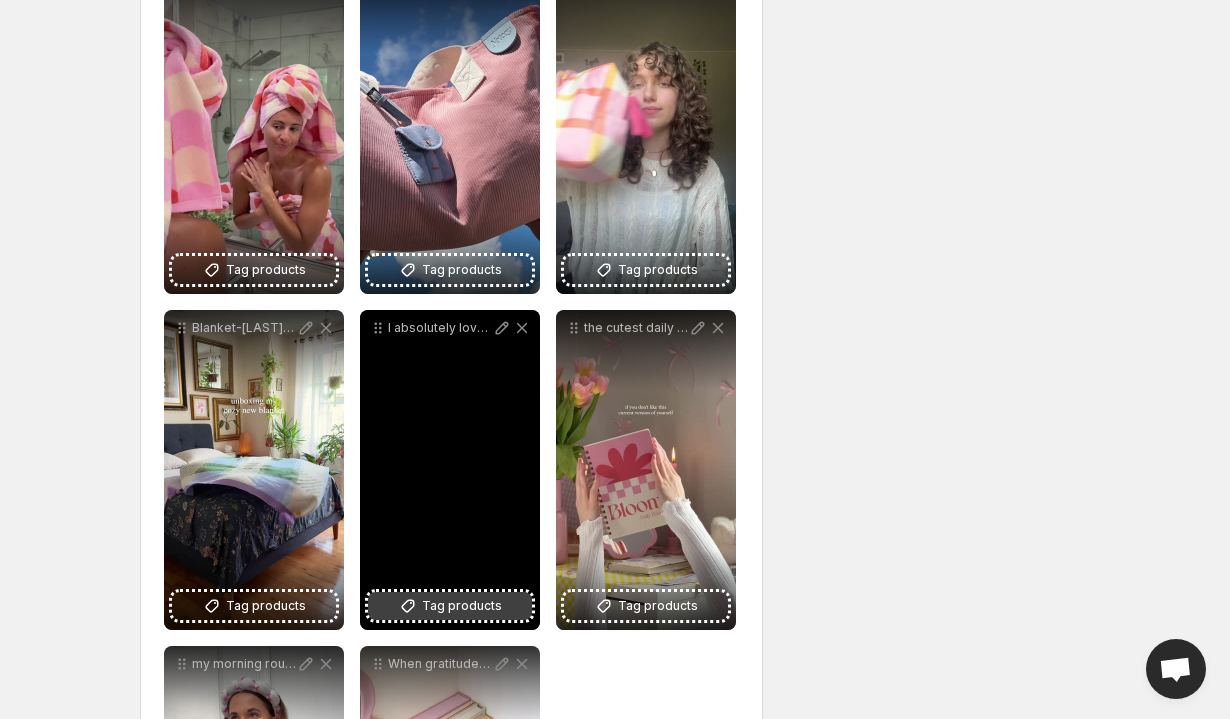click on "Tag products" at bounding box center [462, 606] 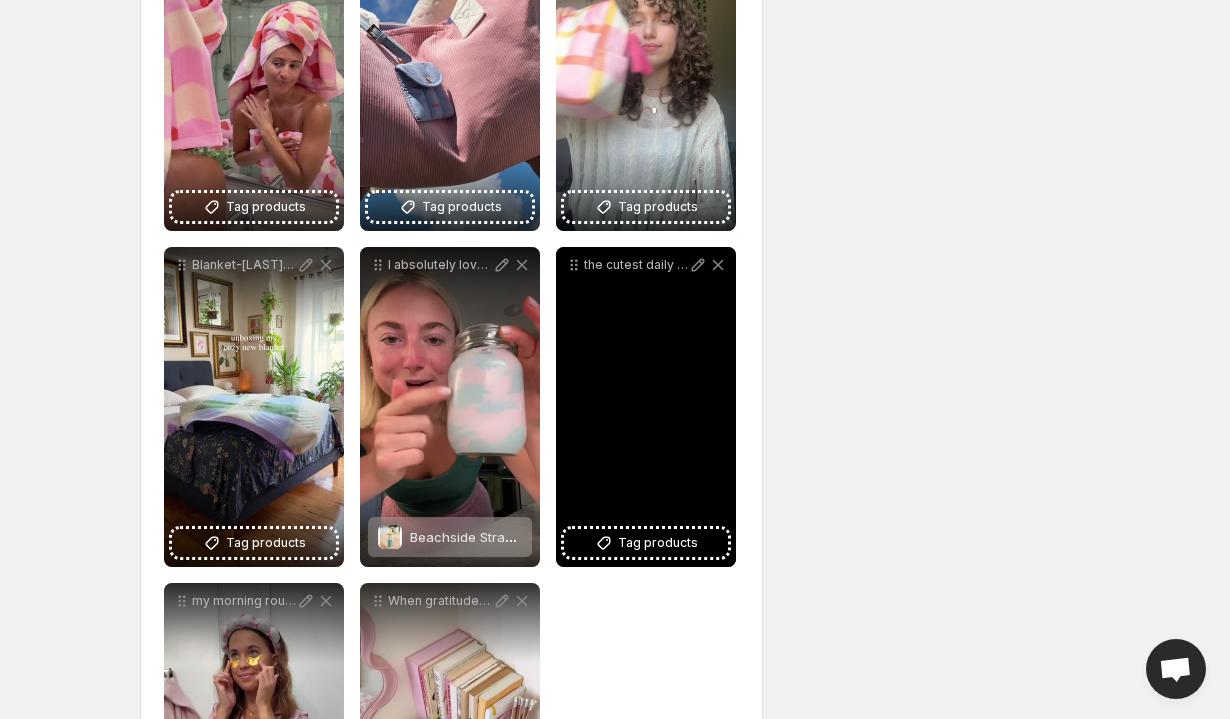 scroll, scrollTop: 400, scrollLeft: 0, axis: vertical 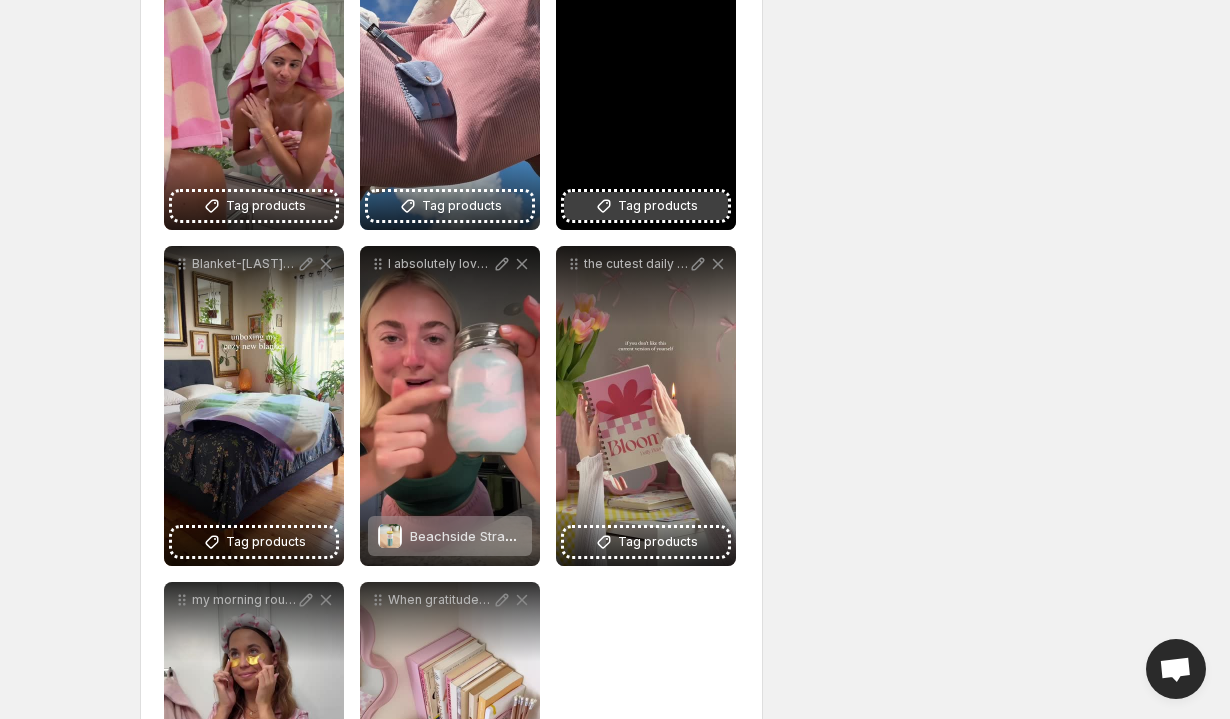 click on "Tag products" at bounding box center (658, 206) 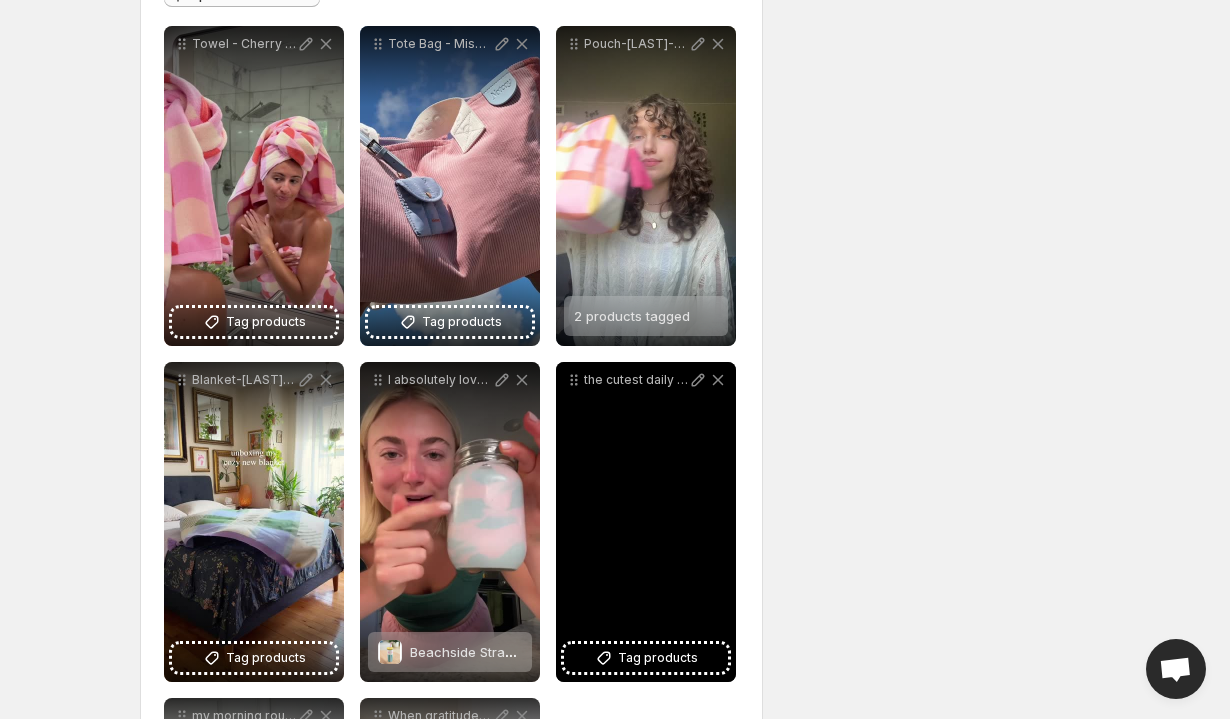 scroll, scrollTop: 283, scrollLeft: 0, axis: vertical 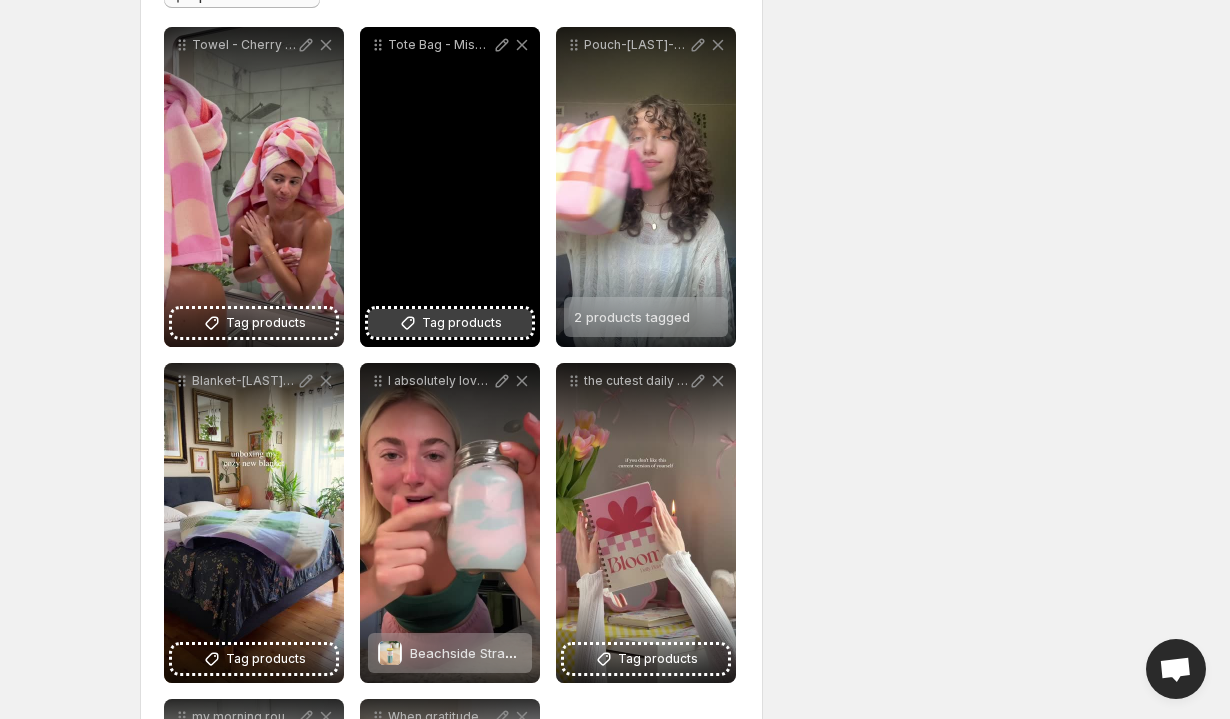 click on "Tag products" at bounding box center (462, 323) 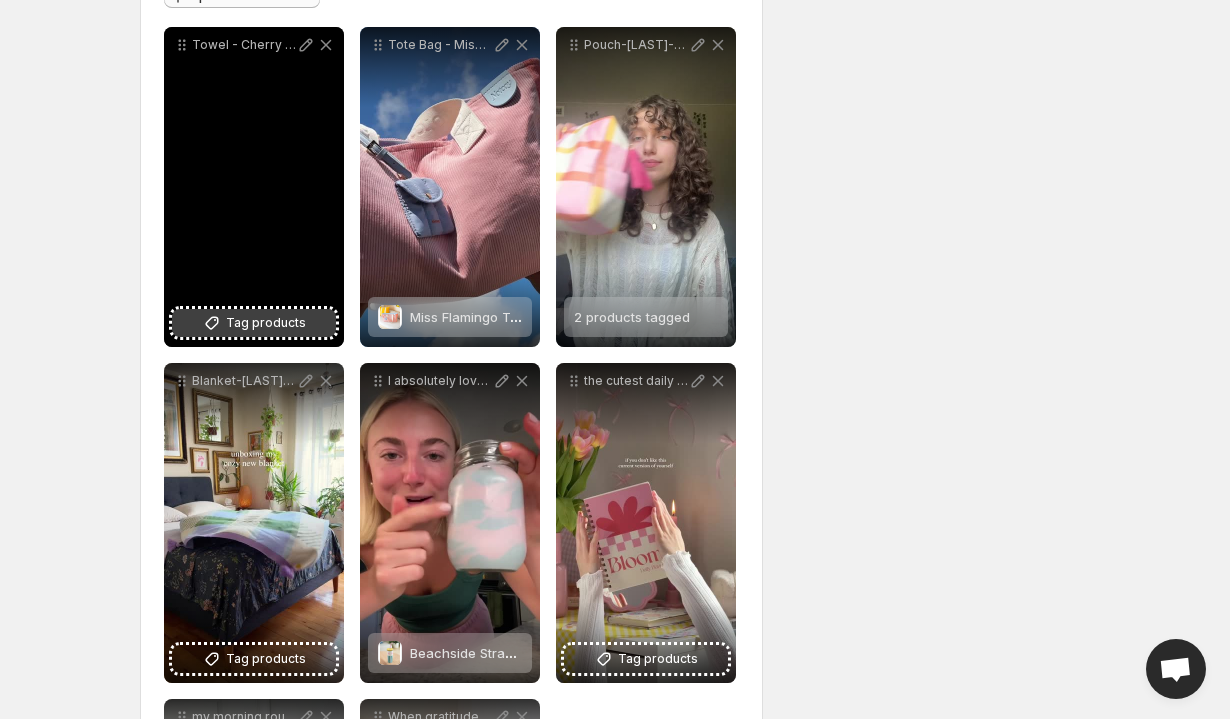 click on "Tag products" at bounding box center (254, 323) 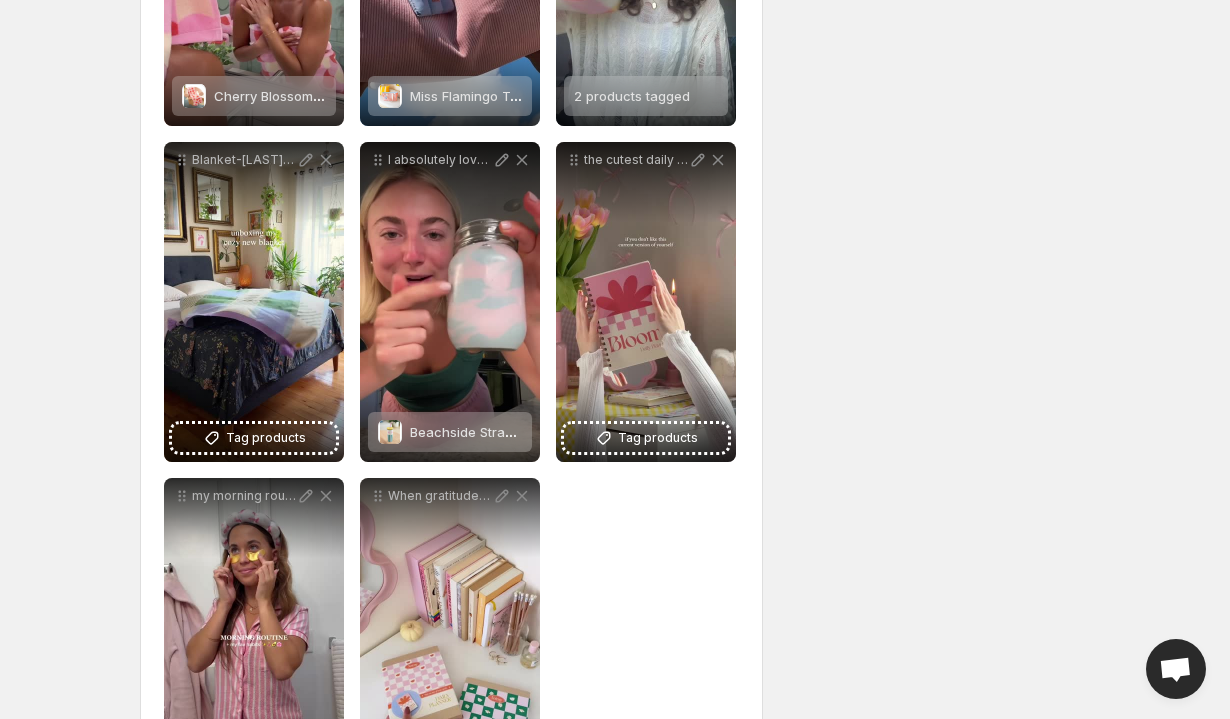 scroll, scrollTop: 547, scrollLeft: 0, axis: vertical 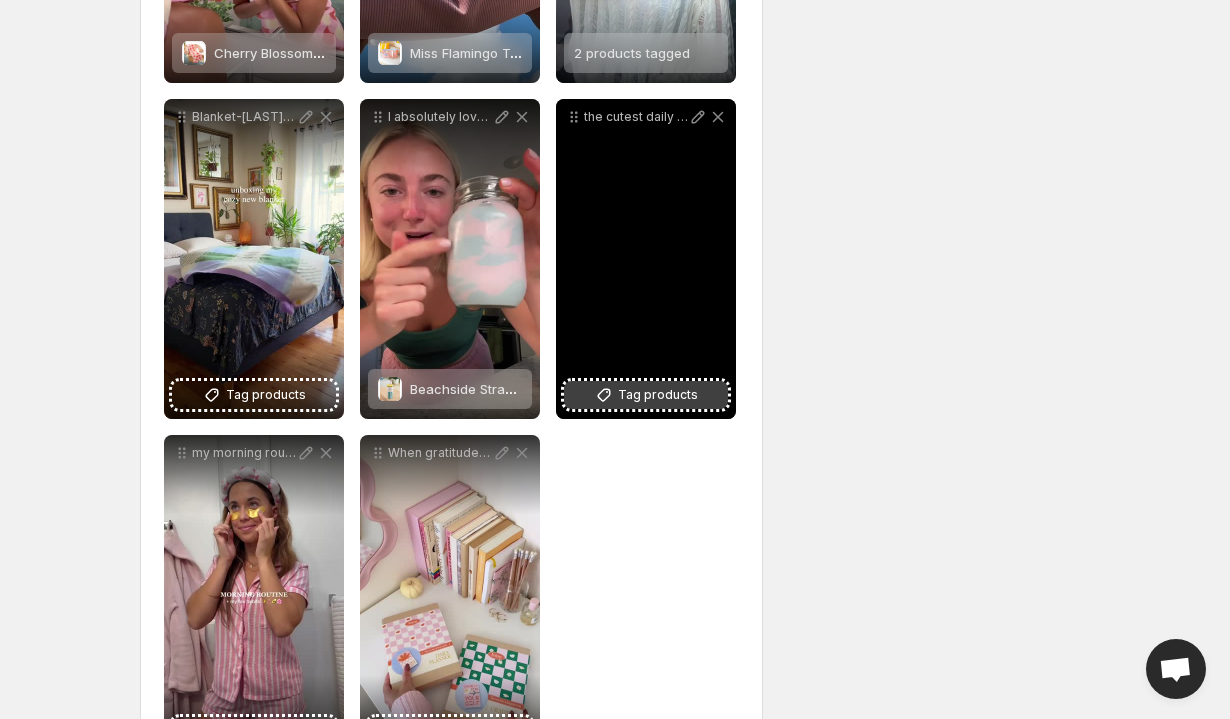 click on "Tag products" at bounding box center [658, 395] 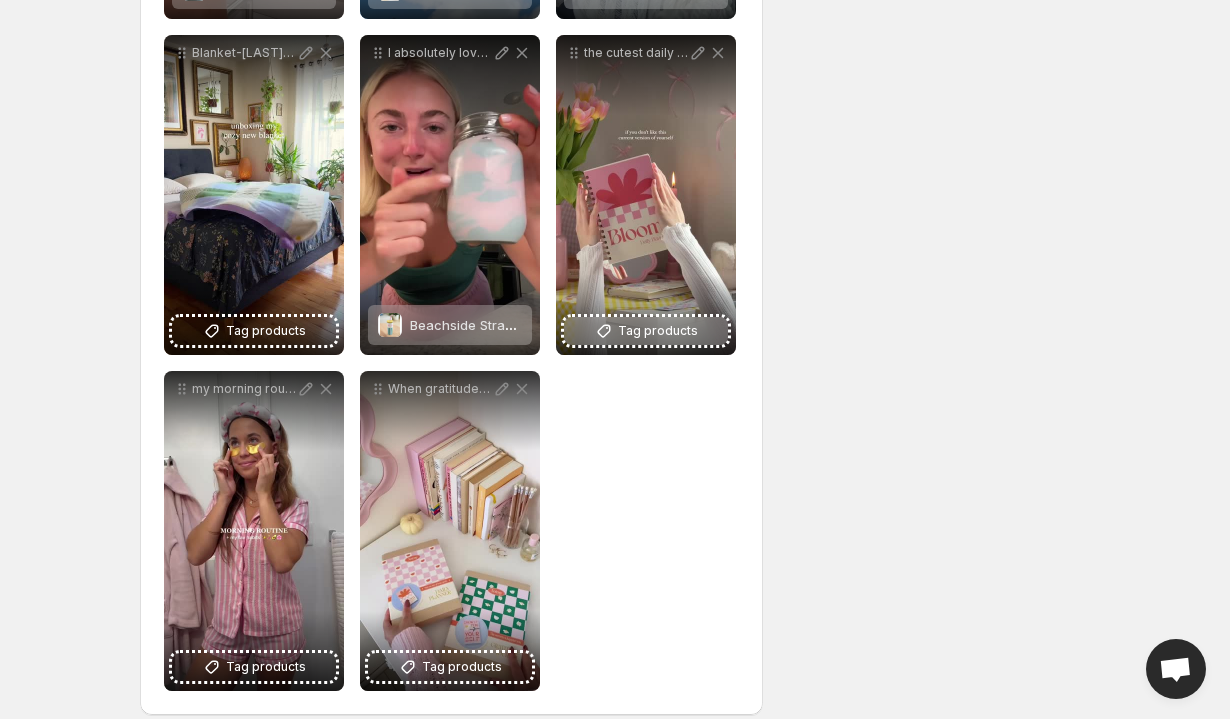 scroll, scrollTop: 632, scrollLeft: 0, axis: vertical 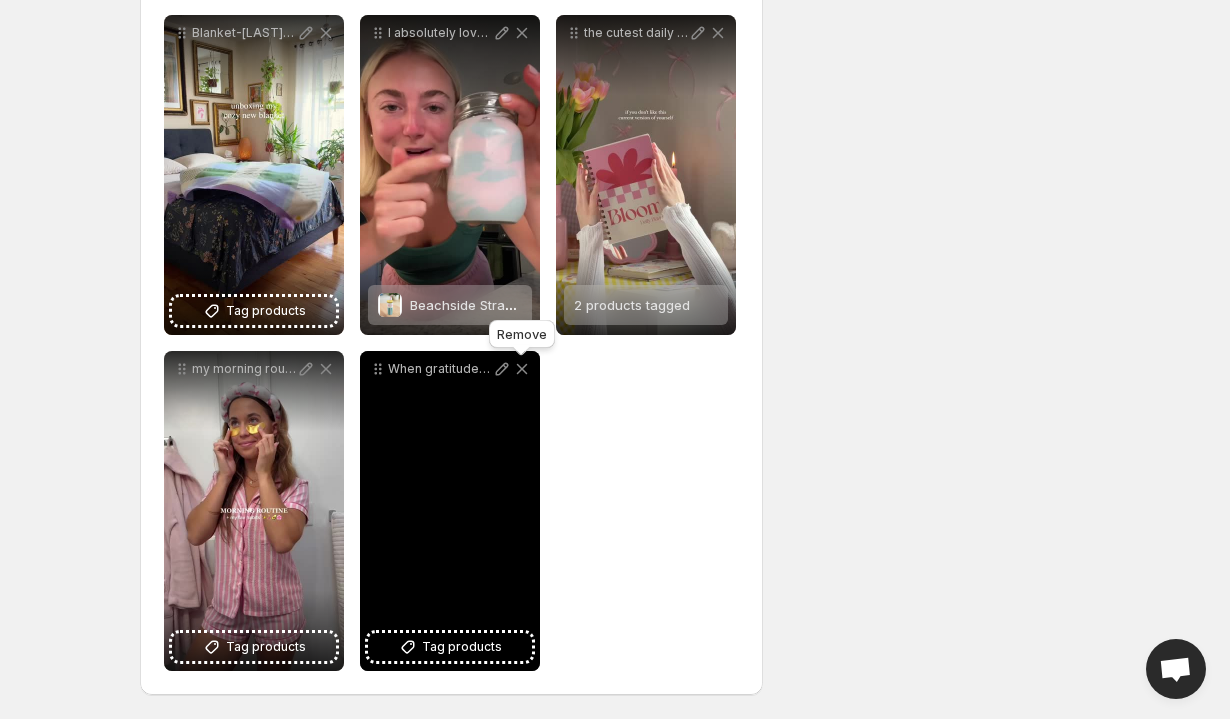 click 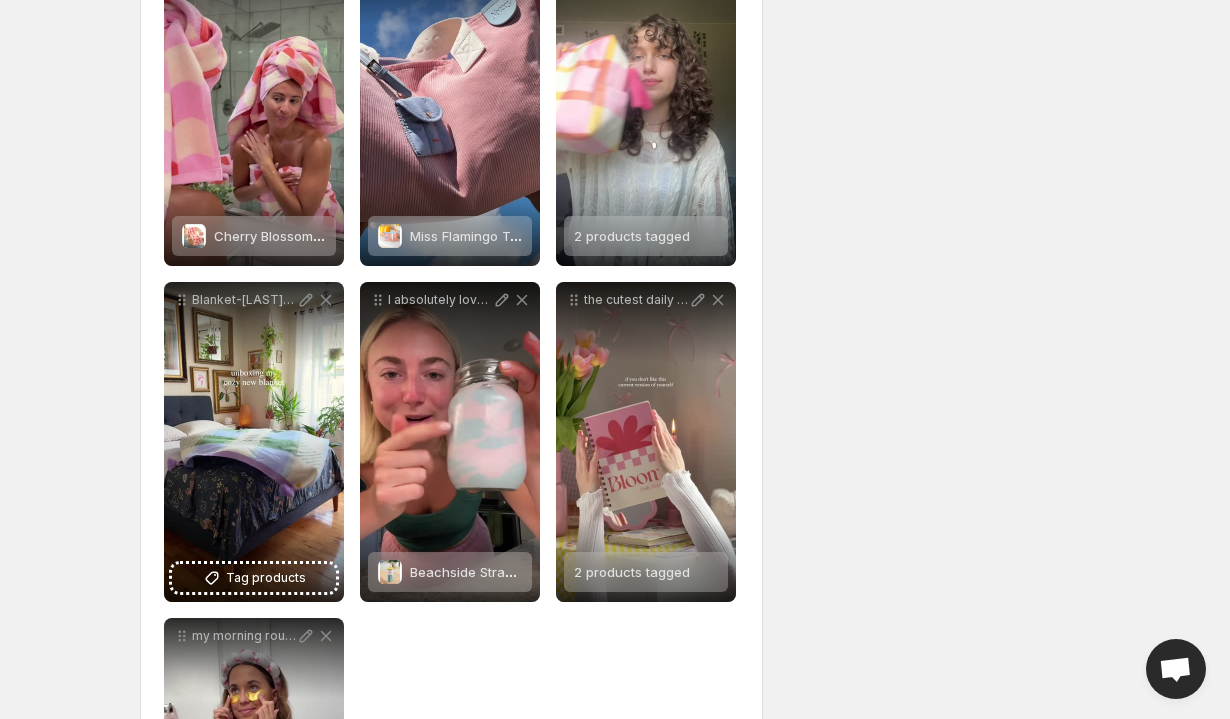 scroll, scrollTop: 361, scrollLeft: 0, axis: vertical 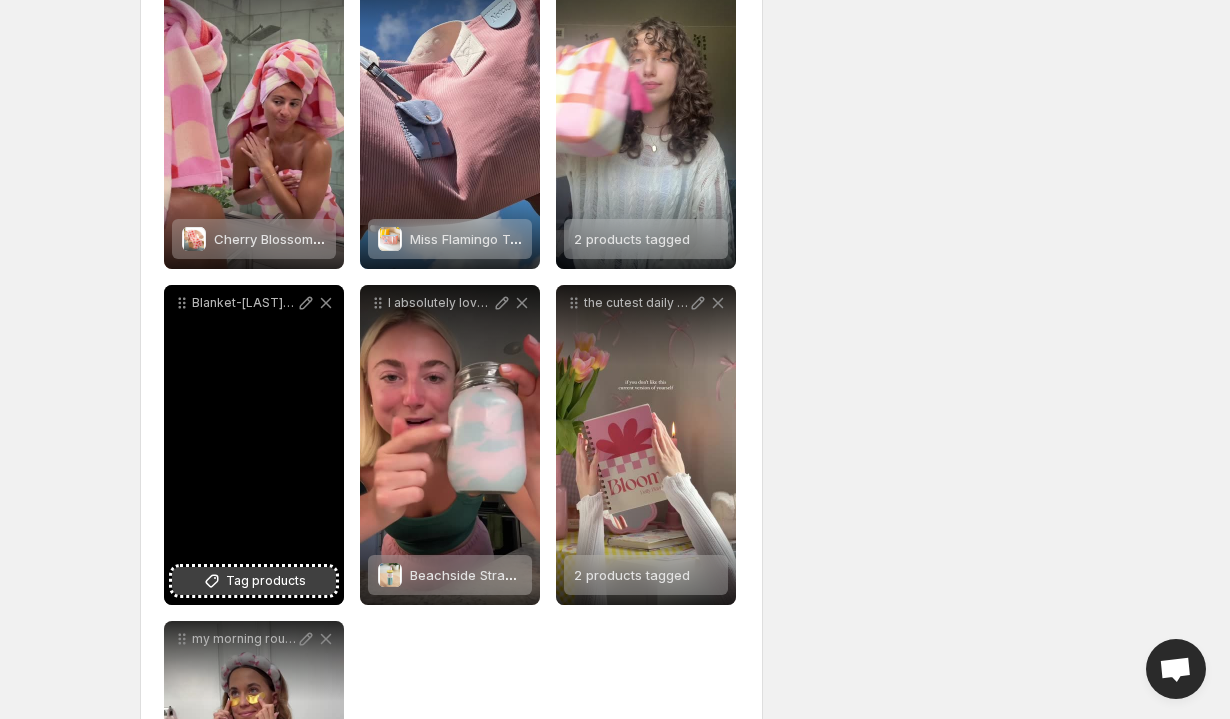 click on "Tag products" at bounding box center [266, 581] 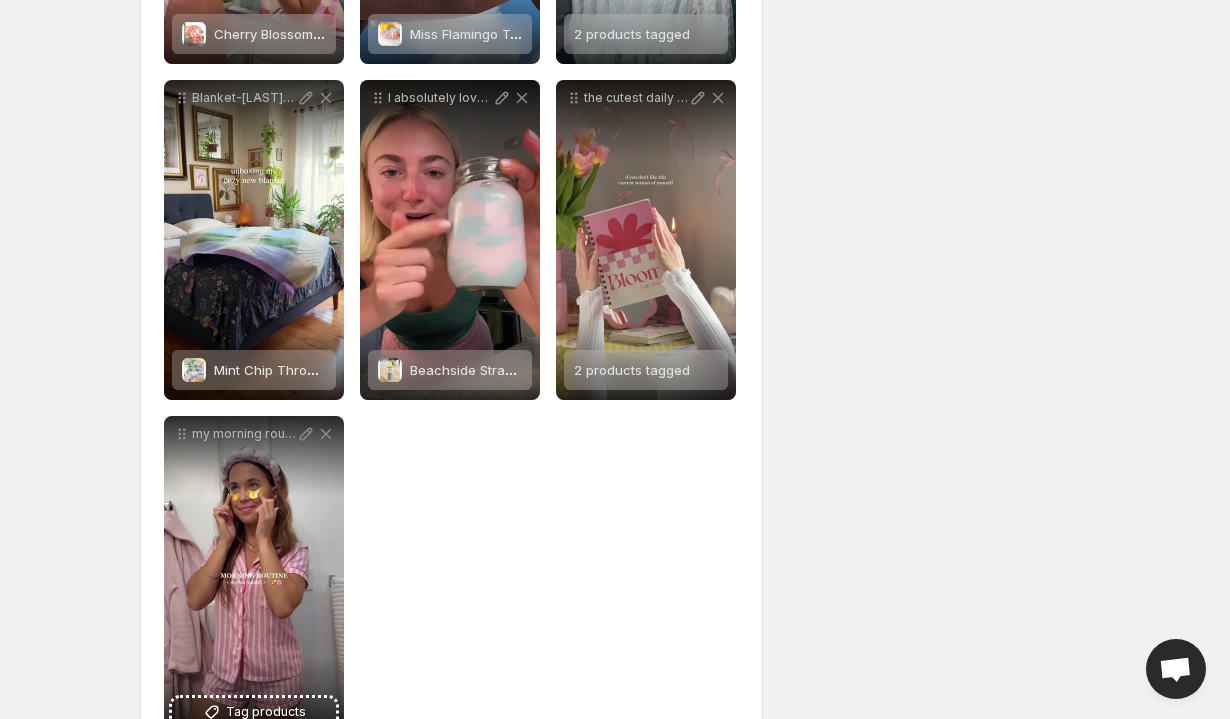 scroll, scrollTop: 632, scrollLeft: 0, axis: vertical 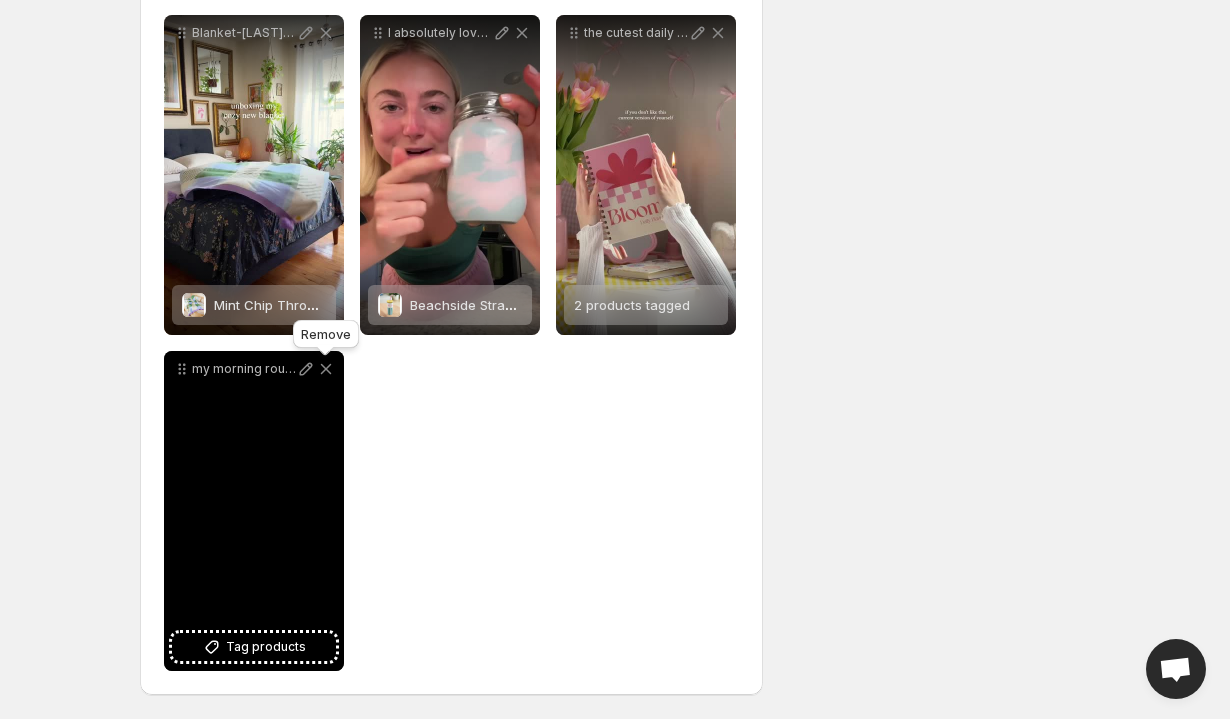 click 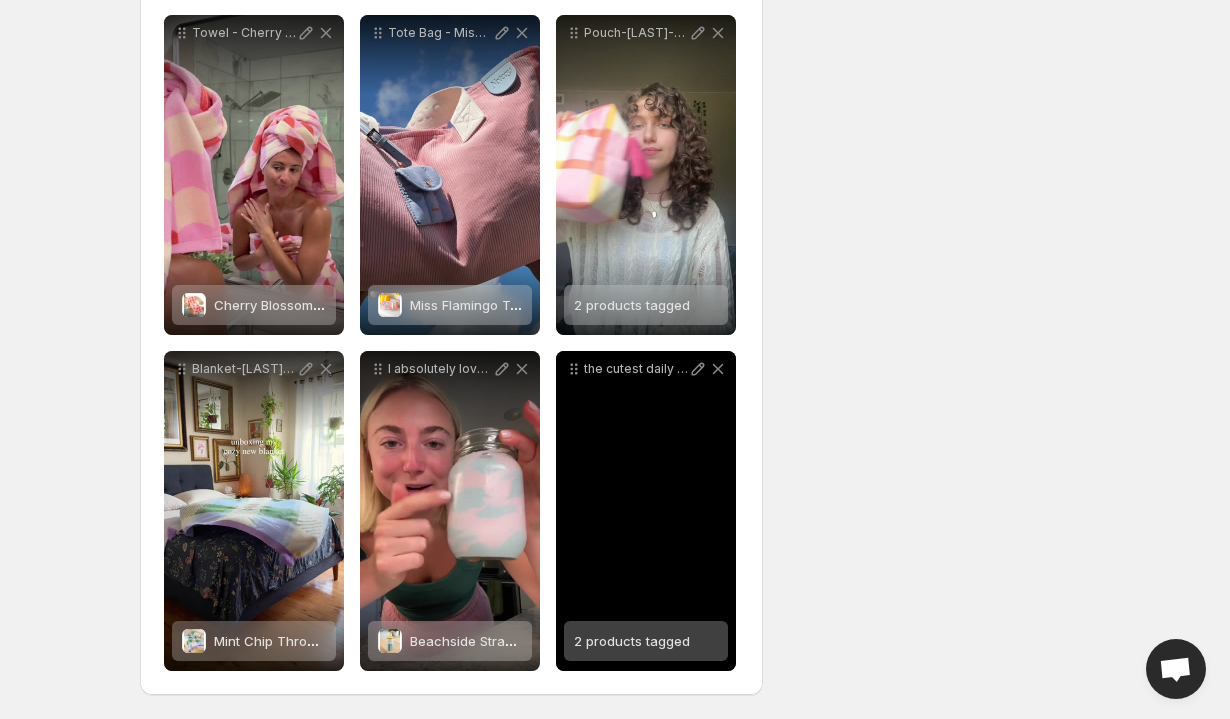 scroll, scrollTop: 255, scrollLeft: 0, axis: vertical 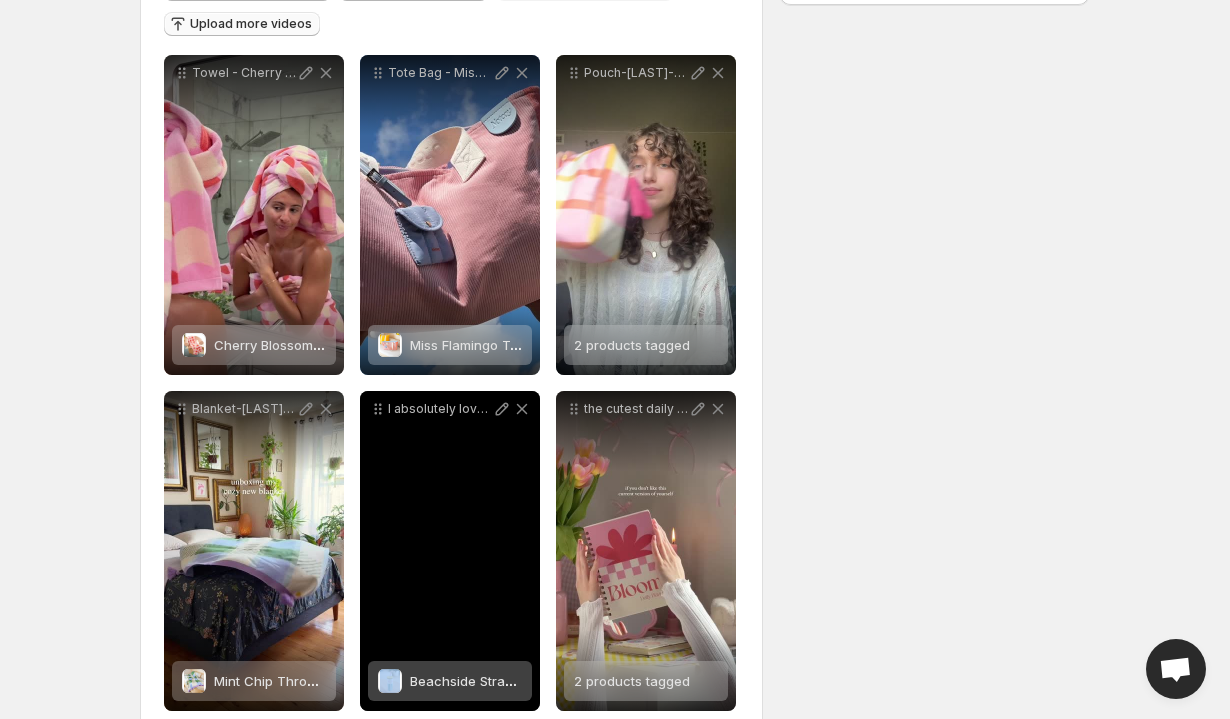 drag, startPoint x: 431, startPoint y: 552, endPoint x: 496, endPoint y: 552, distance: 65 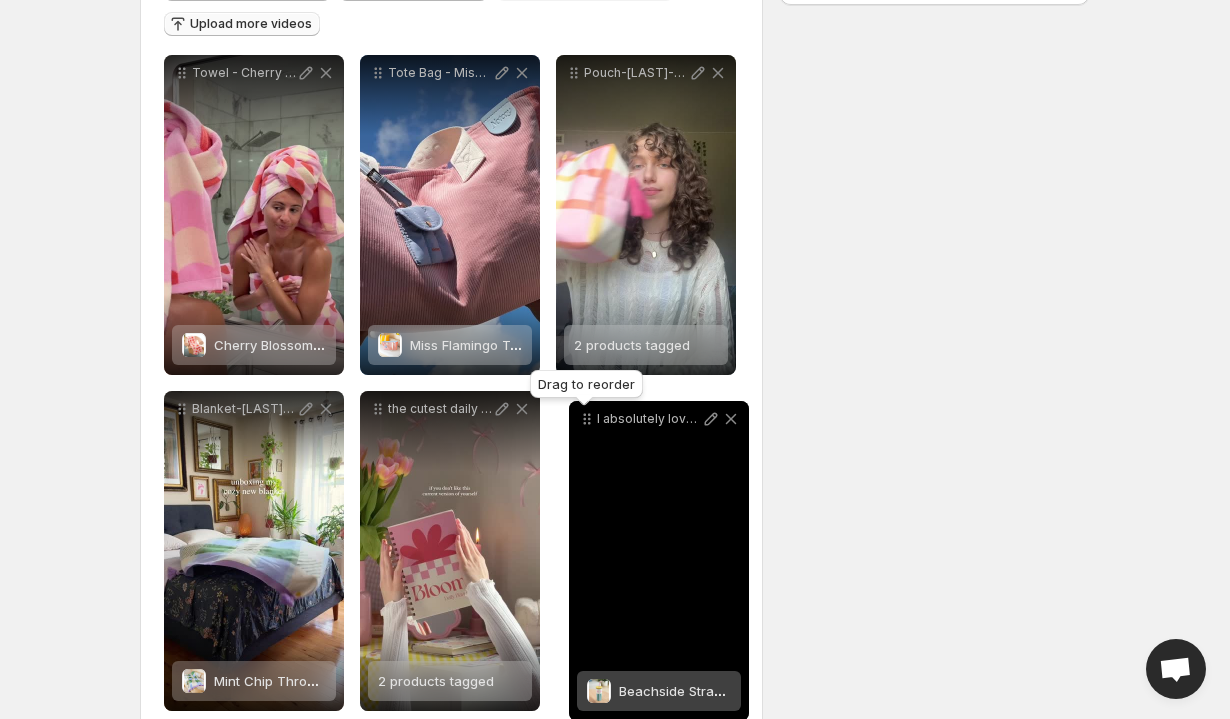drag, startPoint x: 379, startPoint y: 408, endPoint x: 588, endPoint y: 419, distance: 209.28928 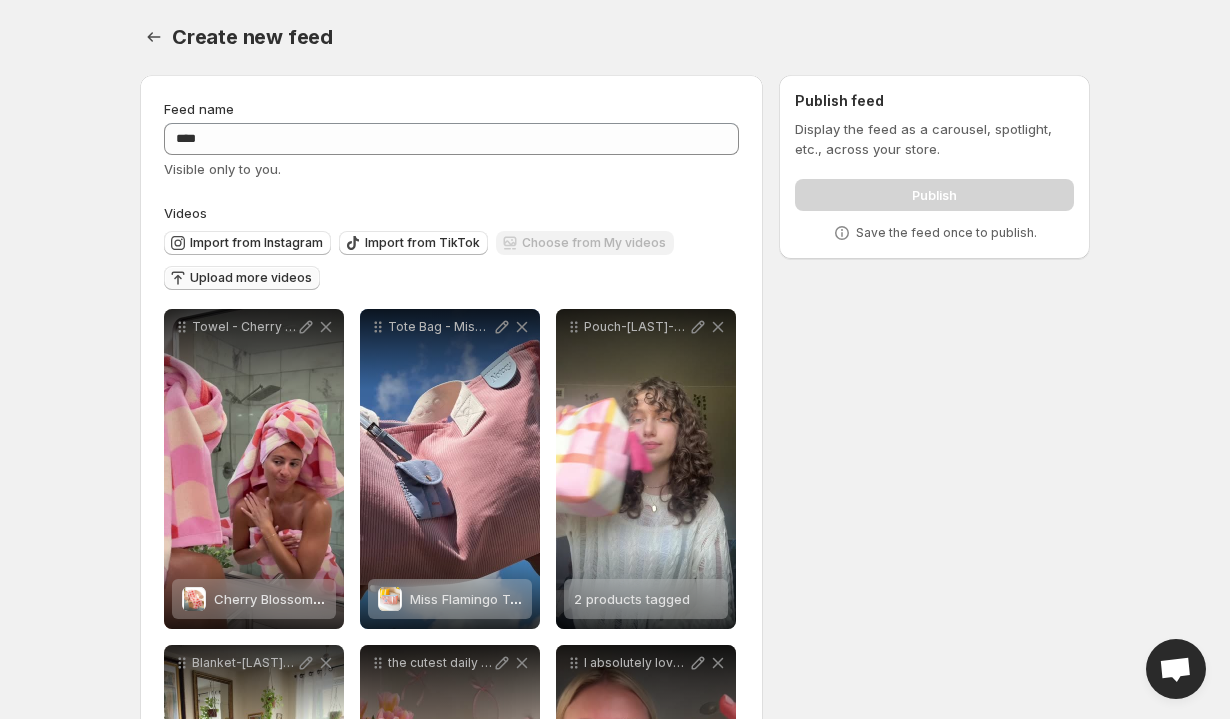 scroll, scrollTop: 0, scrollLeft: 0, axis: both 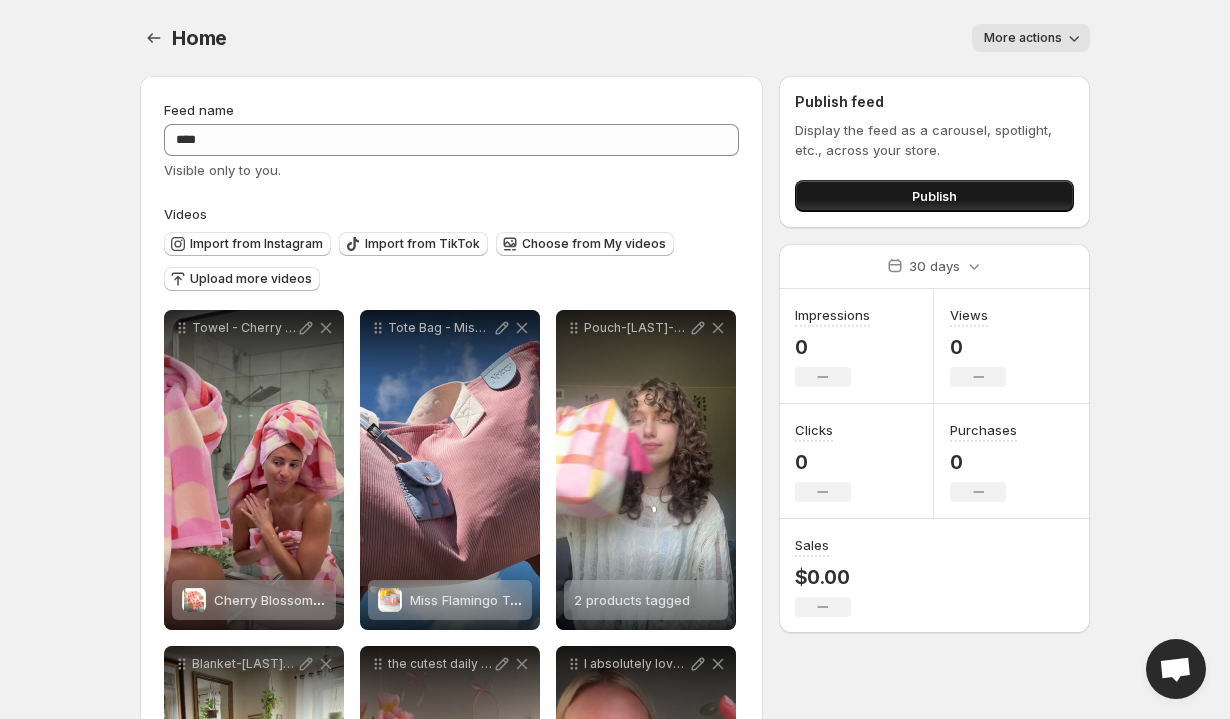 click on "Publish" at bounding box center [934, 196] 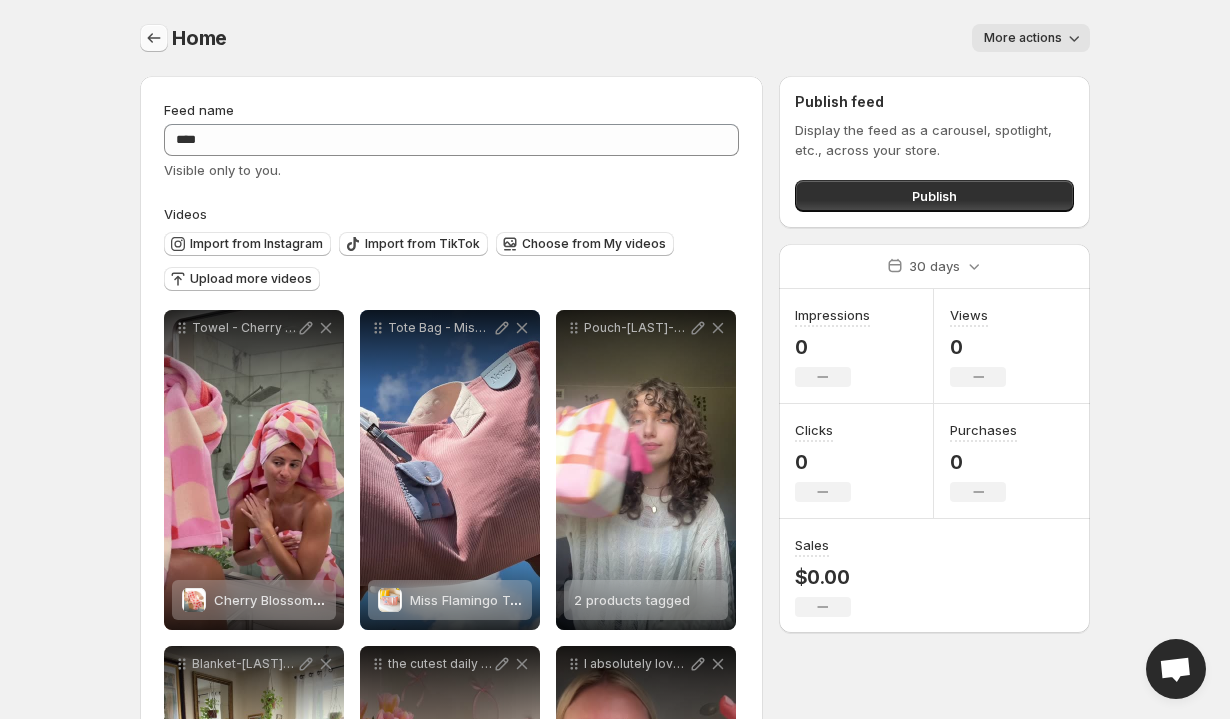 click 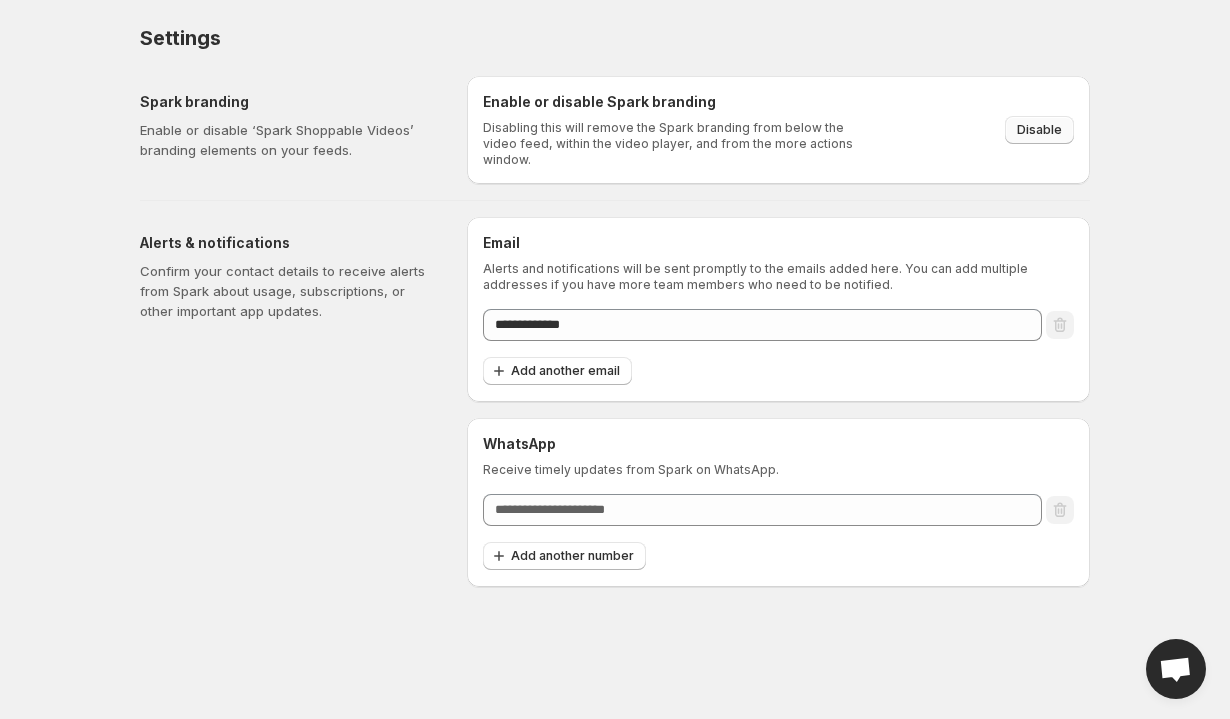 click on "Disable" at bounding box center [1039, 130] 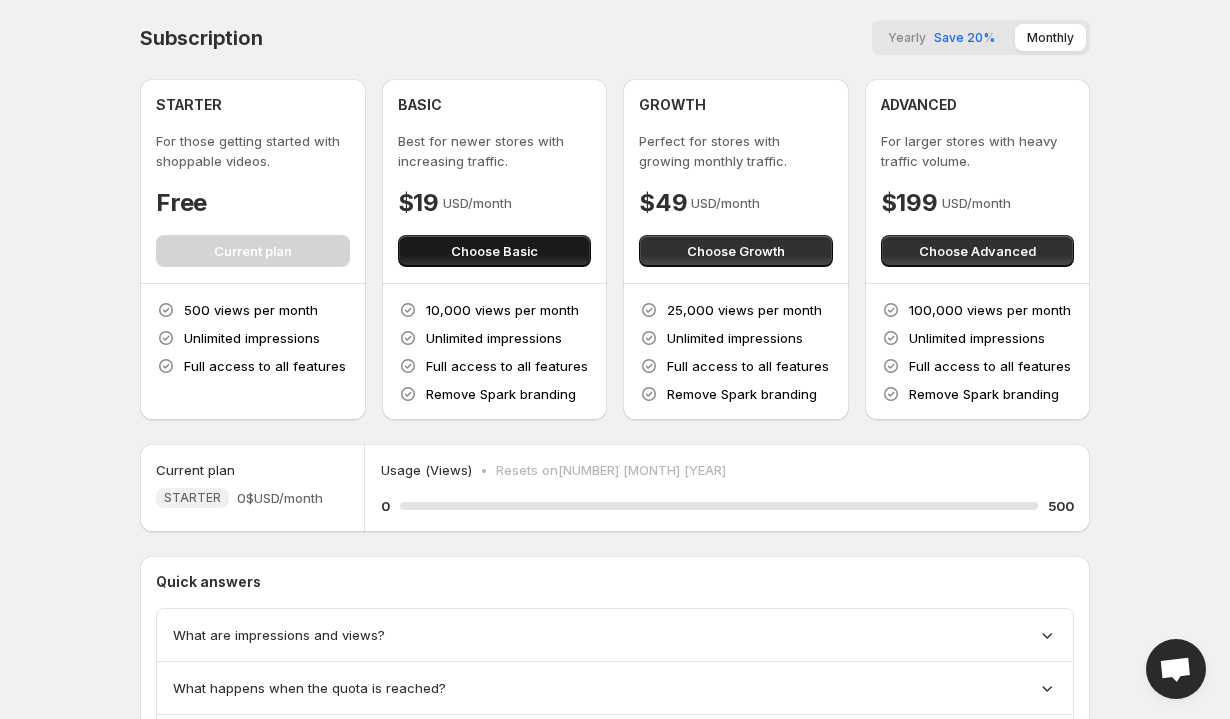 click on "Choose Basic" at bounding box center [494, 251] 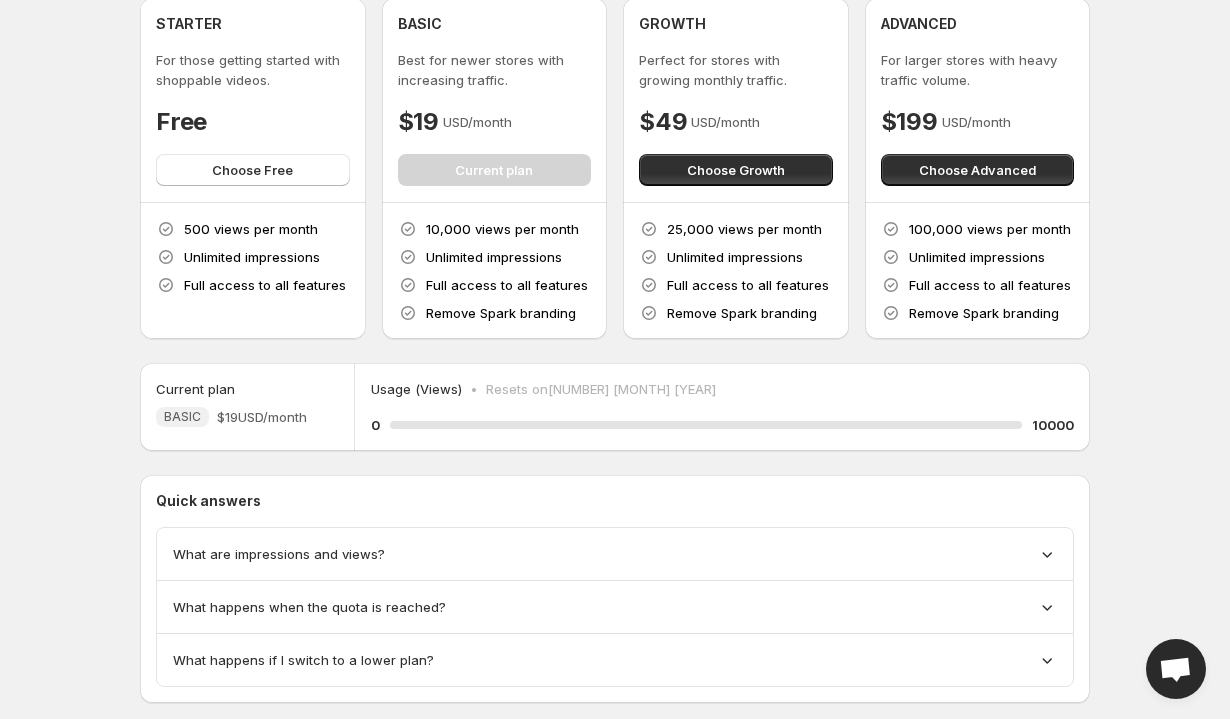 scroll, scrollTop: 122, scrollLeft: 0, axis: vertical 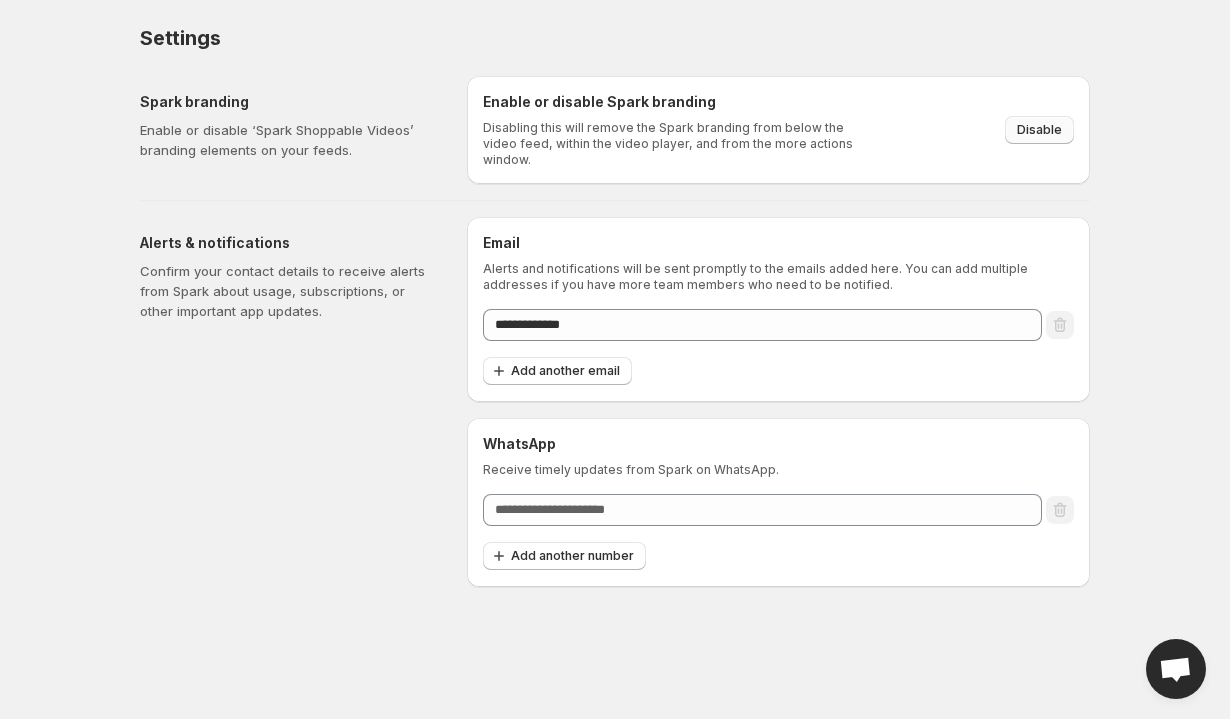 click on "Disable" at bounding box center [1039, 130] 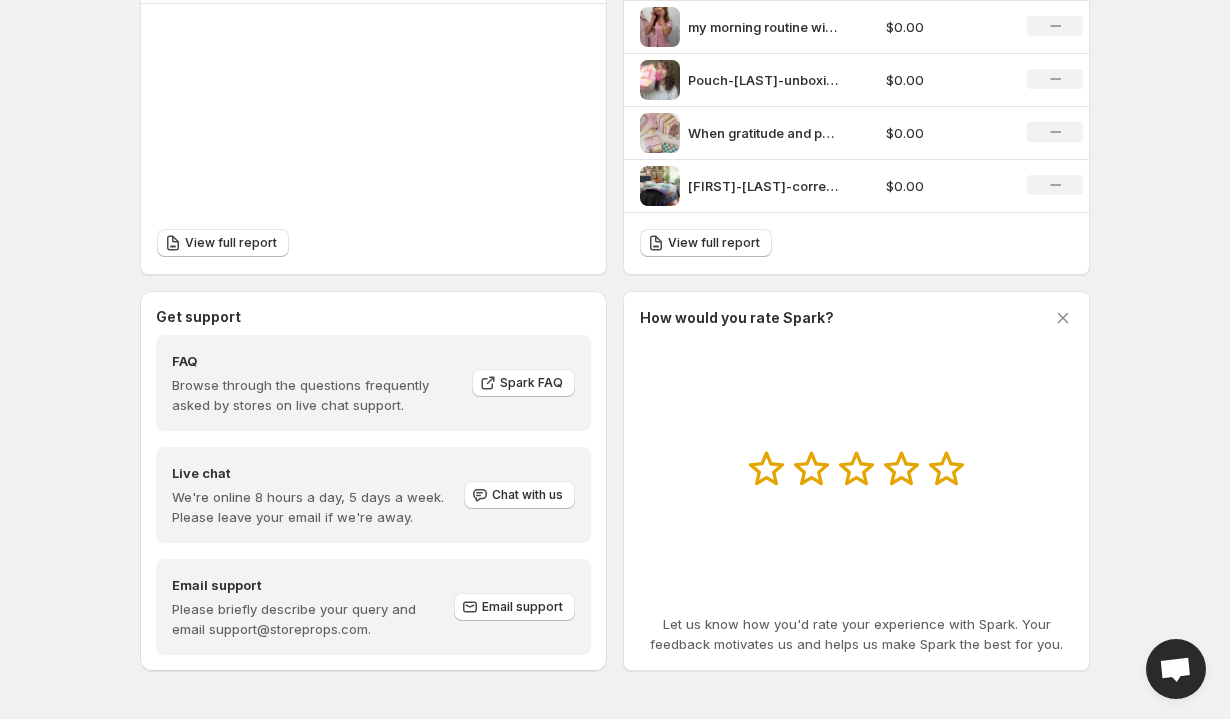 scroll, scrollTop: 814, scrollLeft: 0, axis: vertical 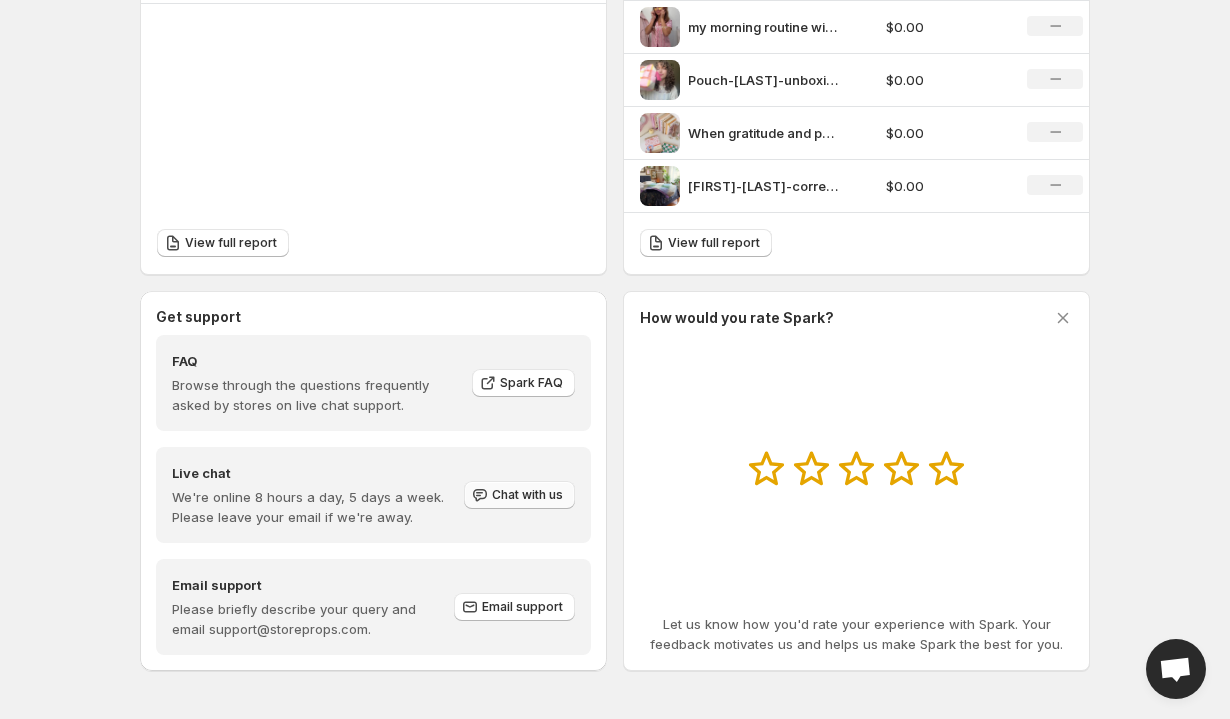 click on "Chat with us" at bounding box center (519, 495) 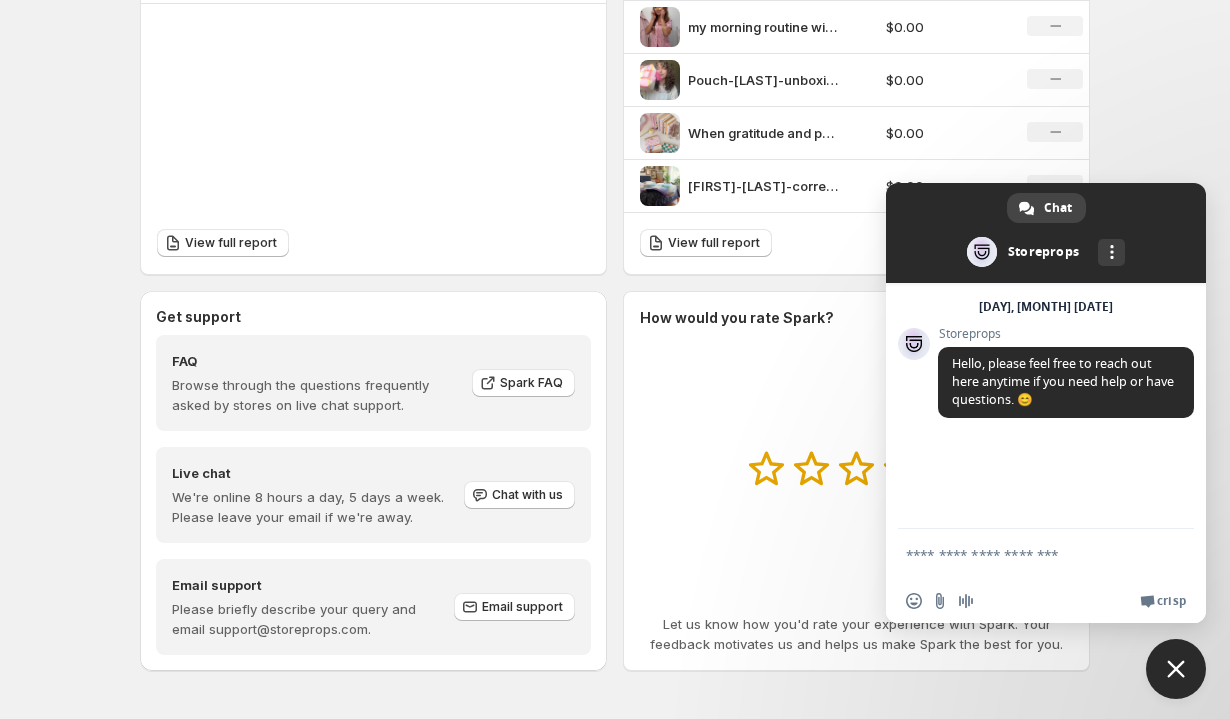 click on "Insert an emoji Send a file Audio message We run on Crisp" at bounding box center [1046, 601] 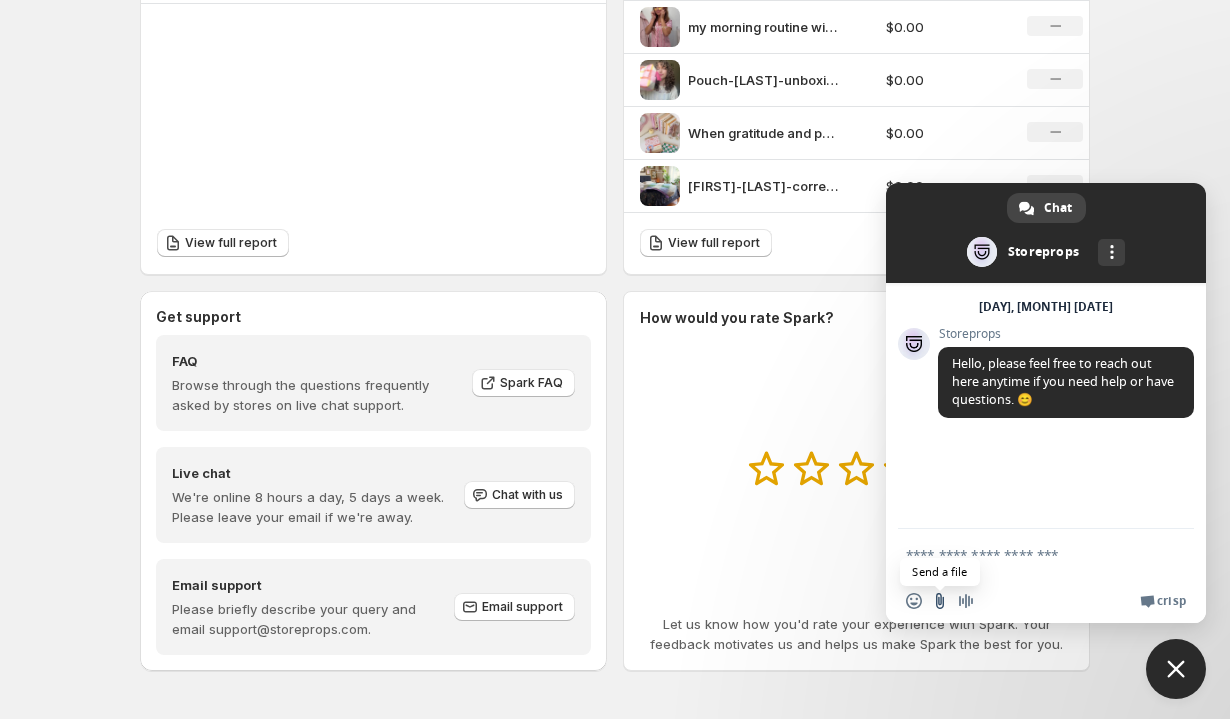 click at bounding box center [940, 601] 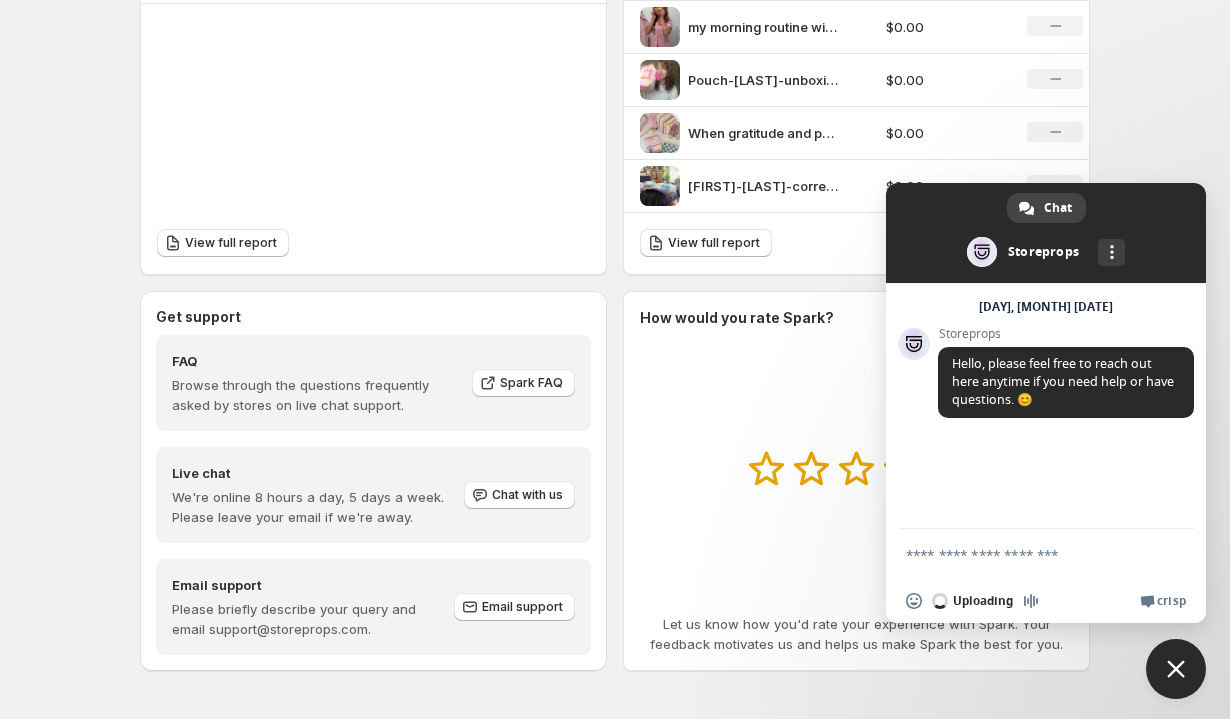click at bounding box center [1026, 554] 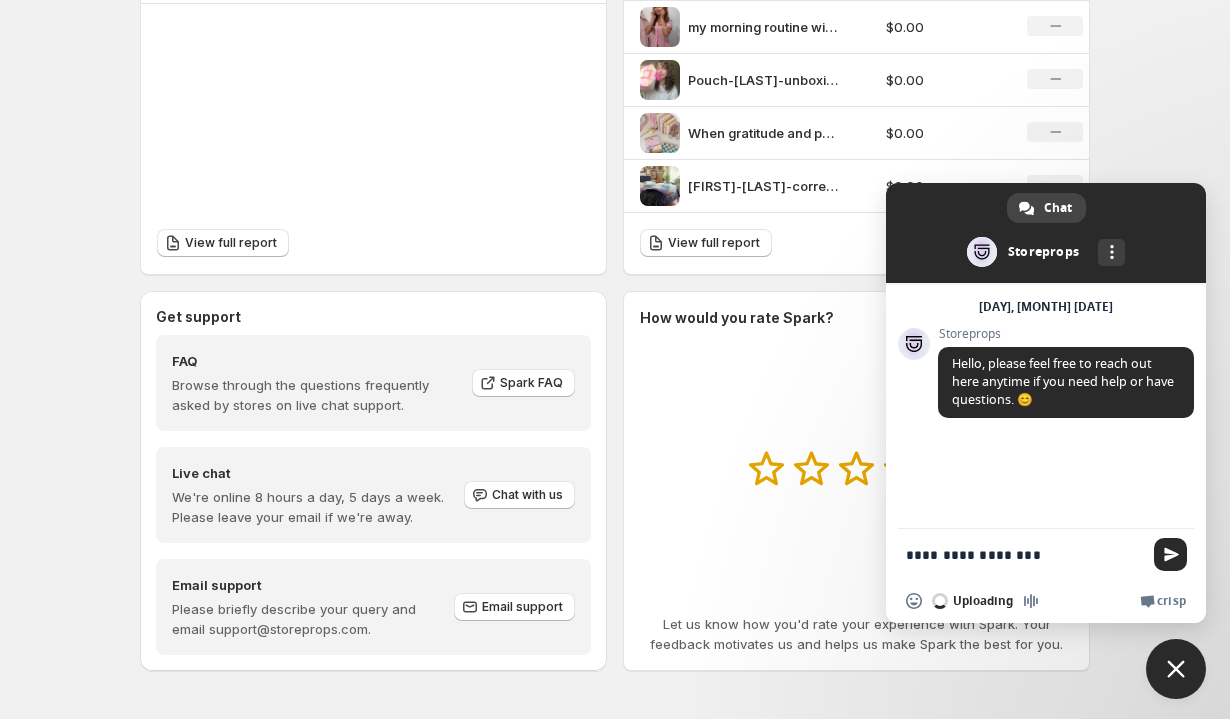 scroll, scrollTop: 69, scrollLeft: 0, axis: vertical 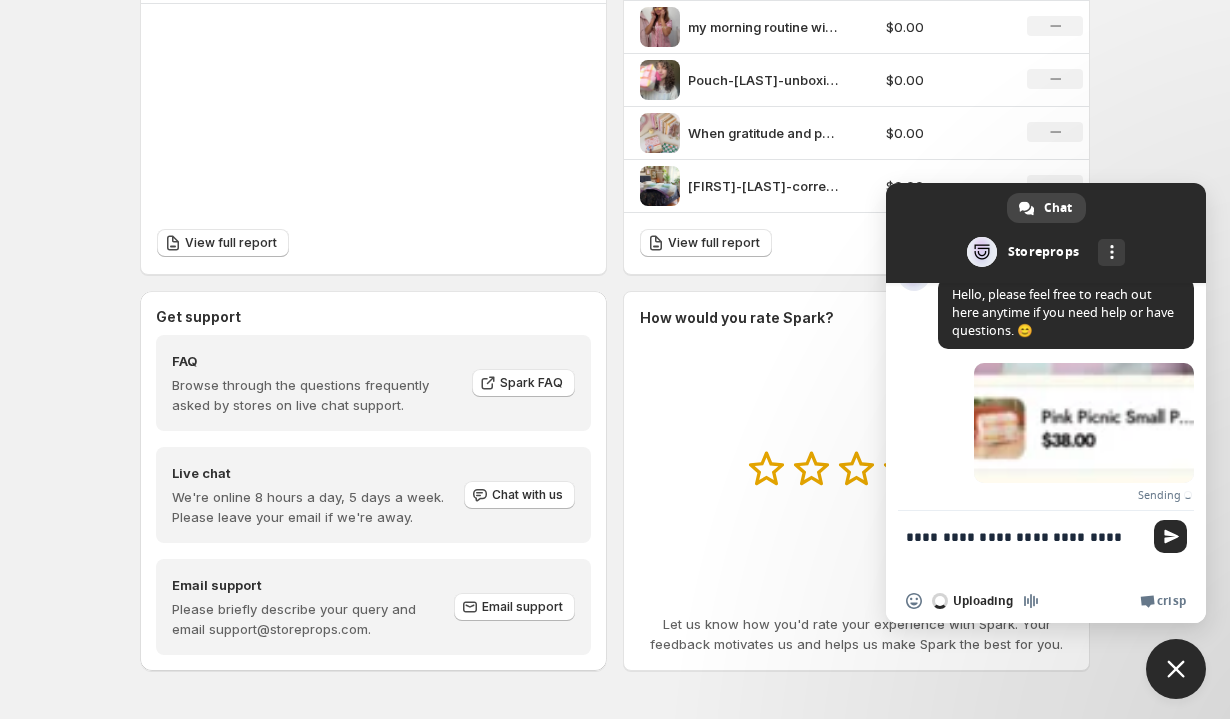 type on "**********" 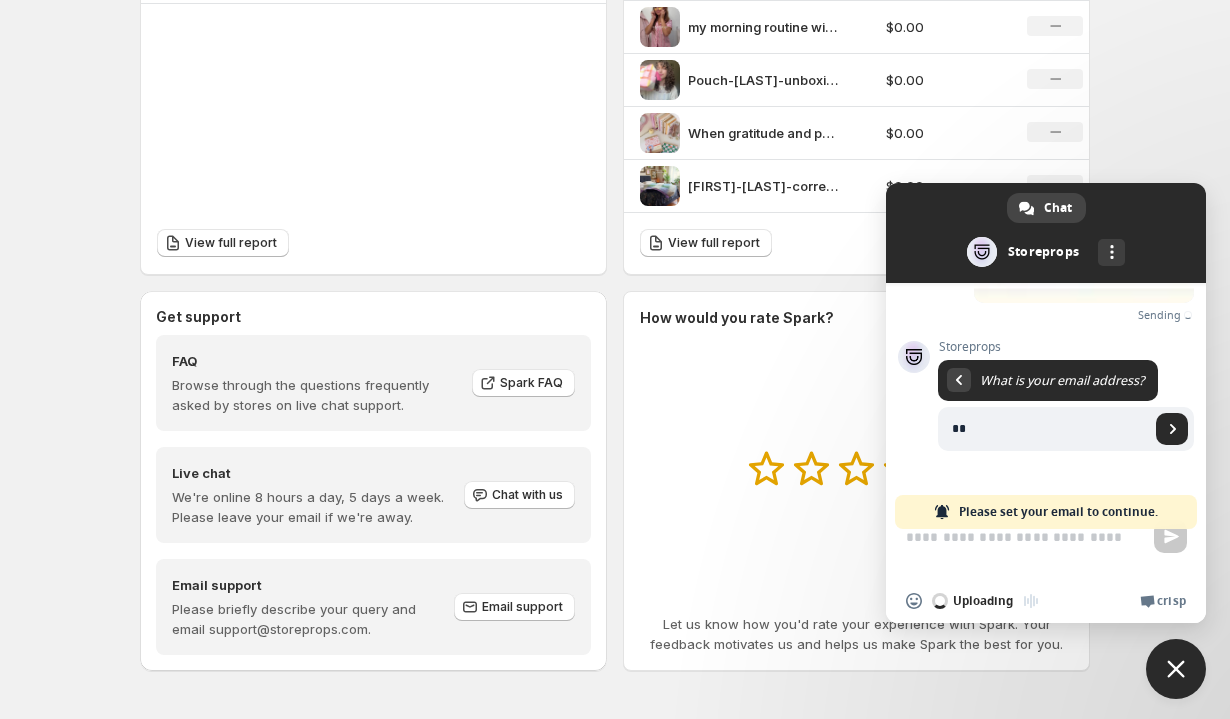 type on "**" 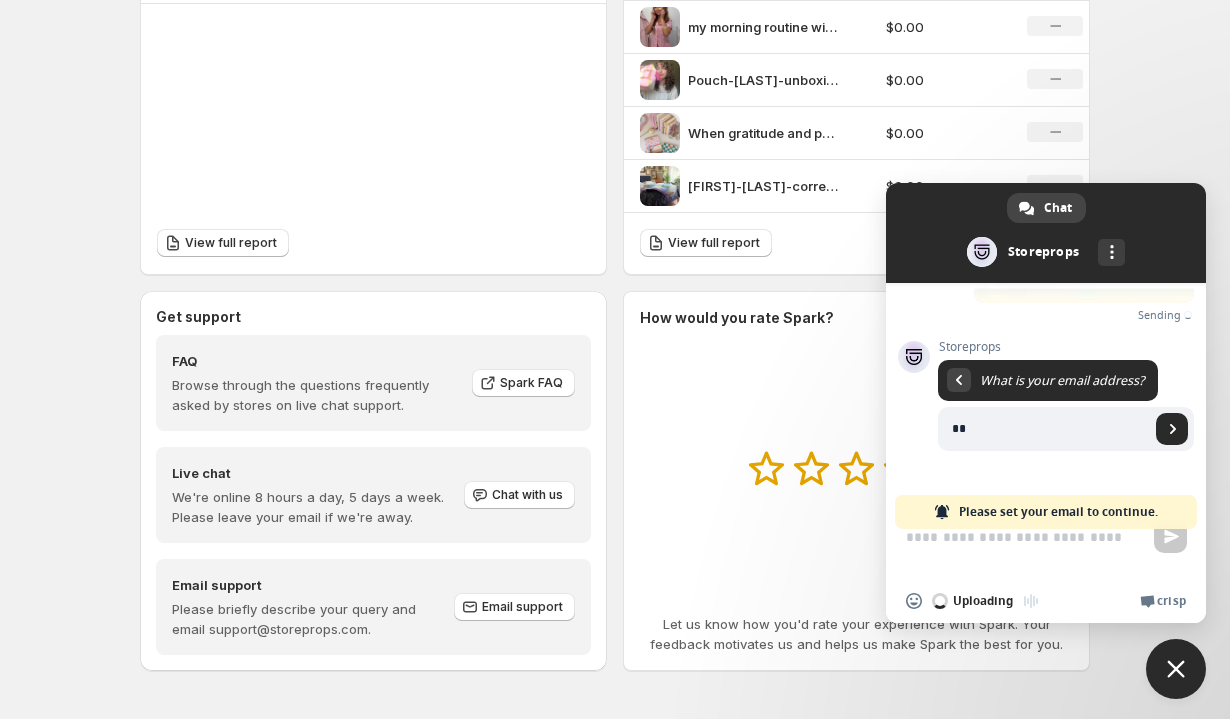 type 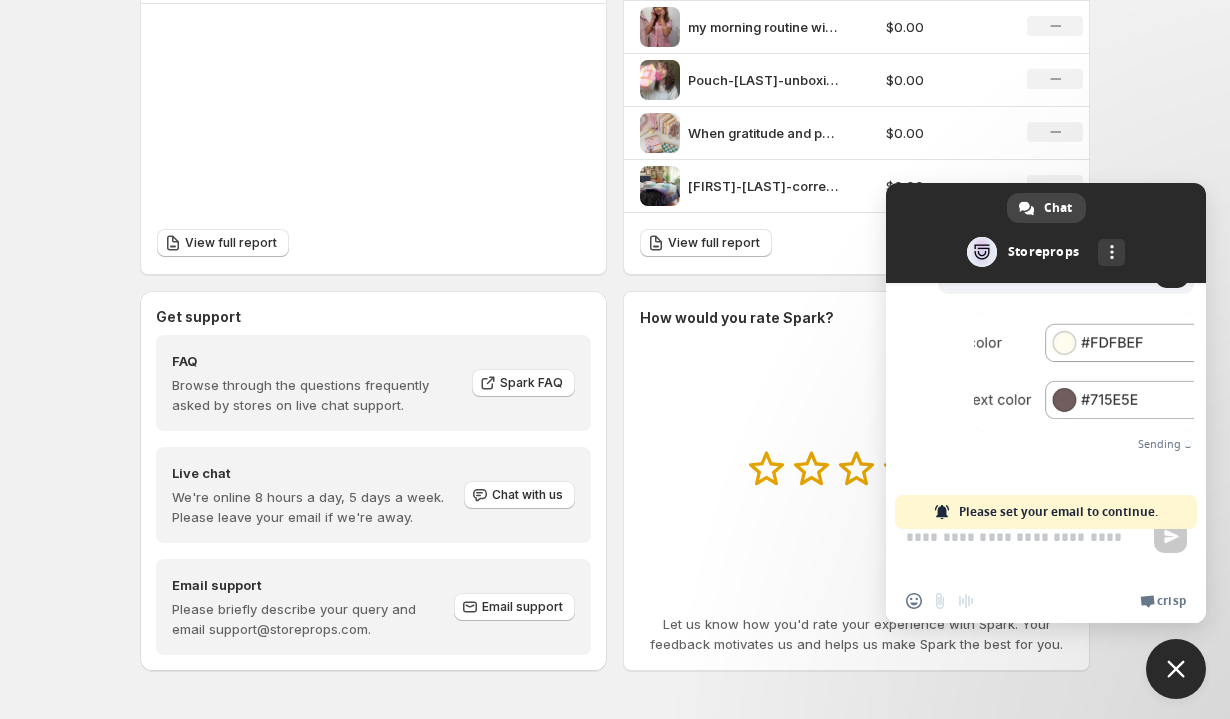 type on "*" 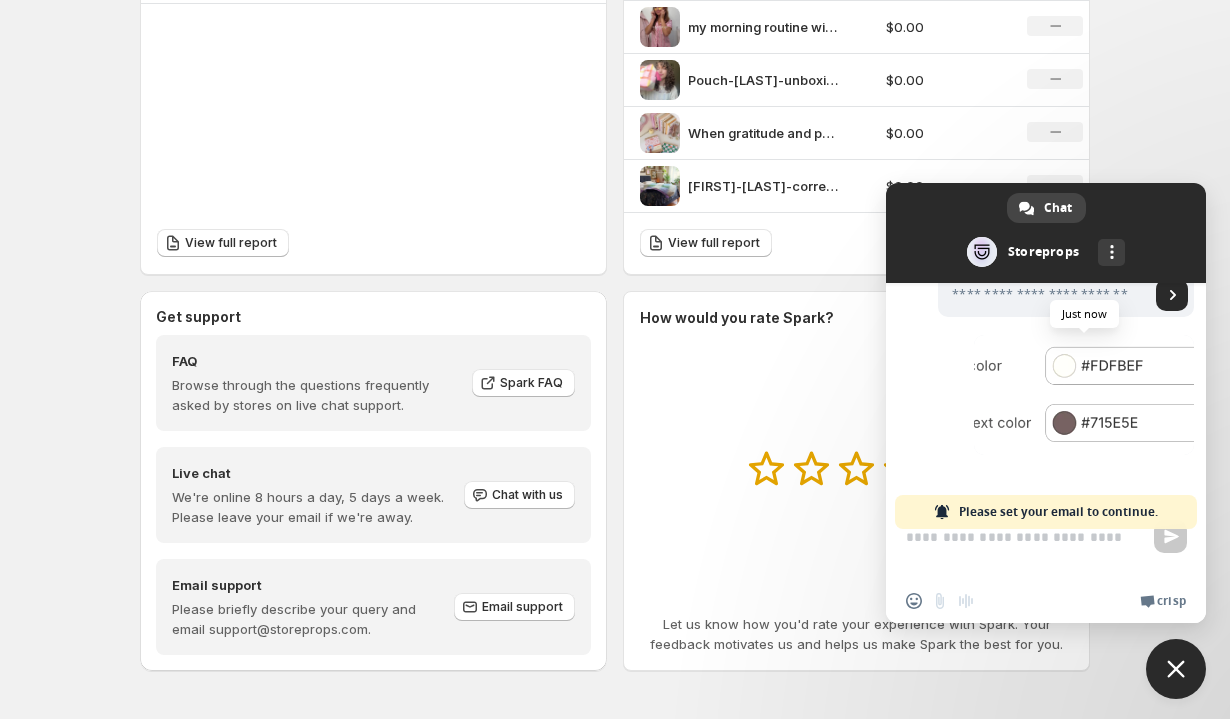 scroll, scrollTop: 277, scrollLeft: 0, axis: vertical 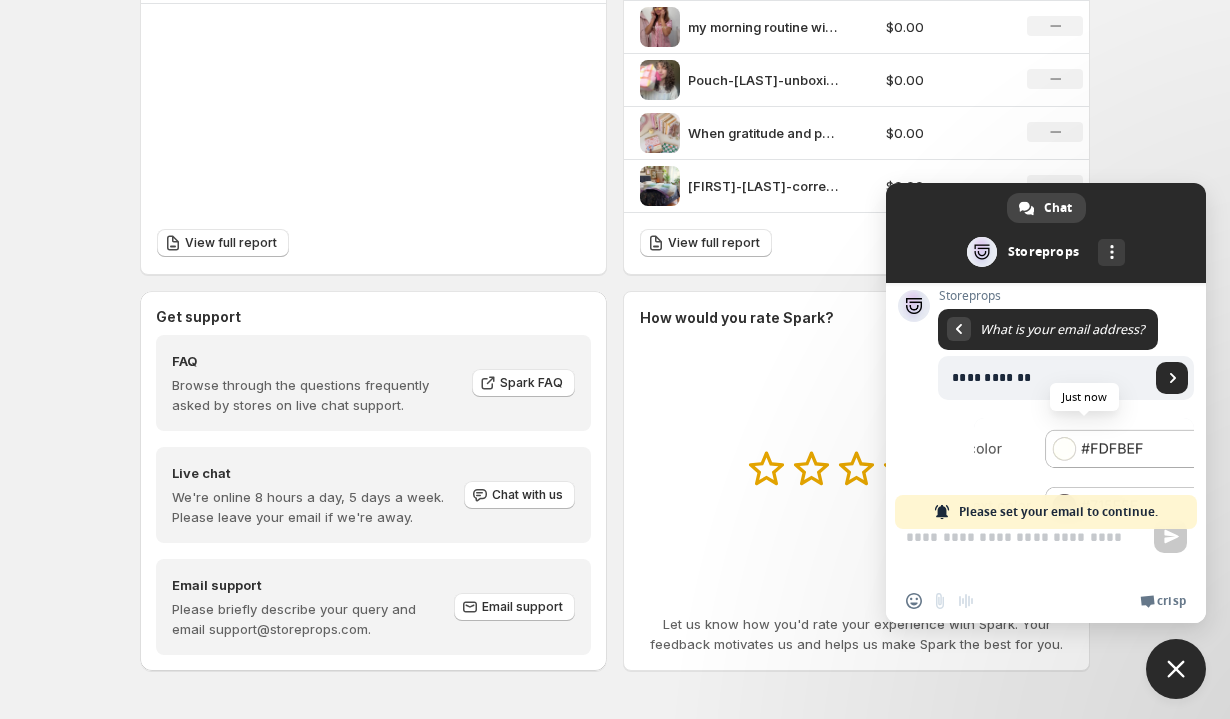 type on "**********" 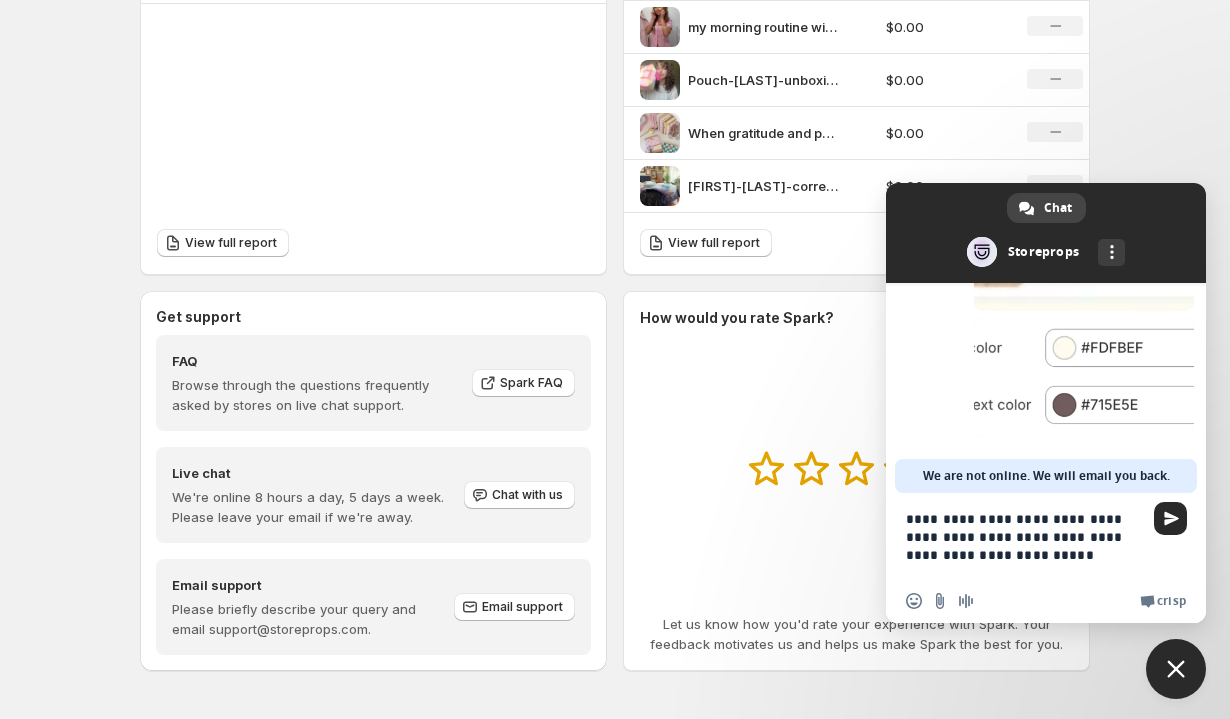 scroll, scrollTop: 260, scrollLeft: 0, axis: vertical 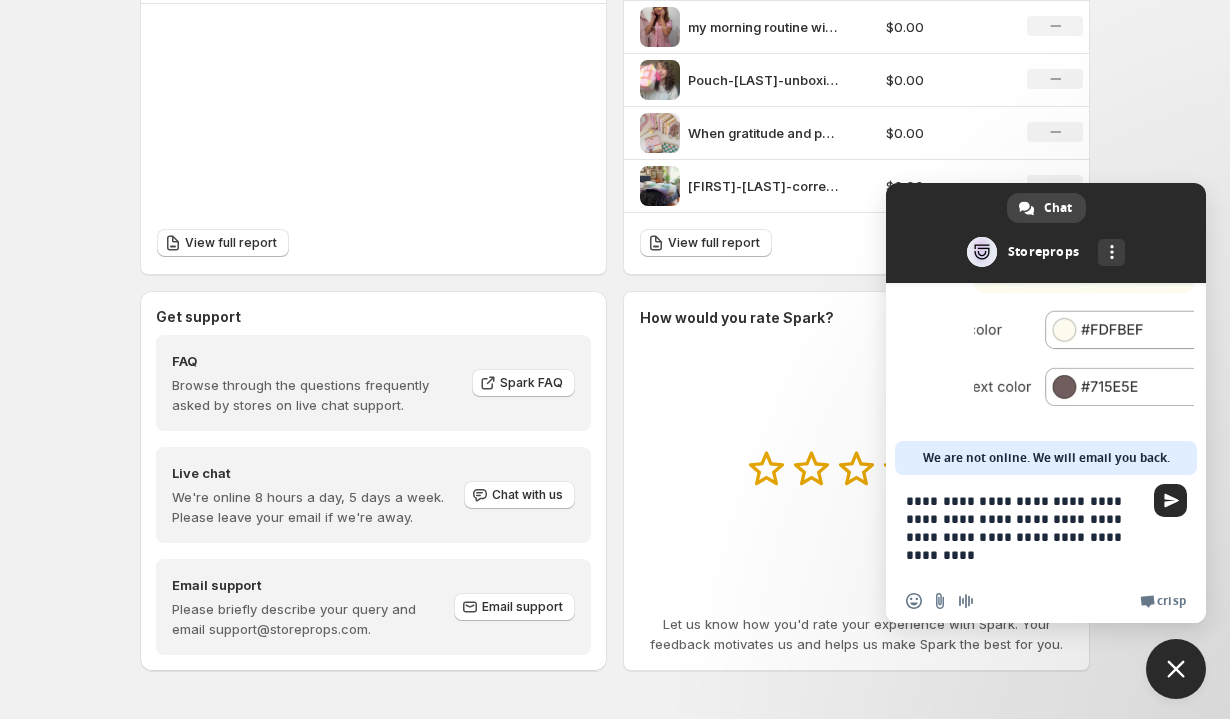type on "**********" 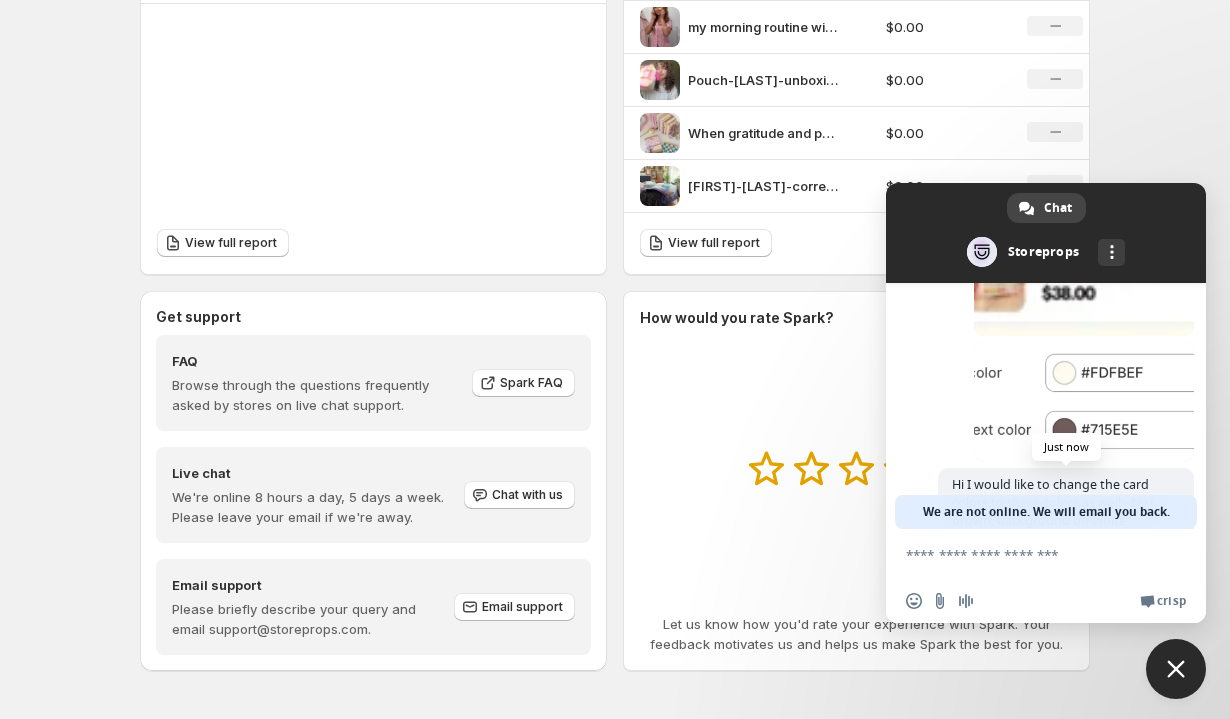 scroll, scrollTop: 285, scrollLeft: 0, axis: vertical 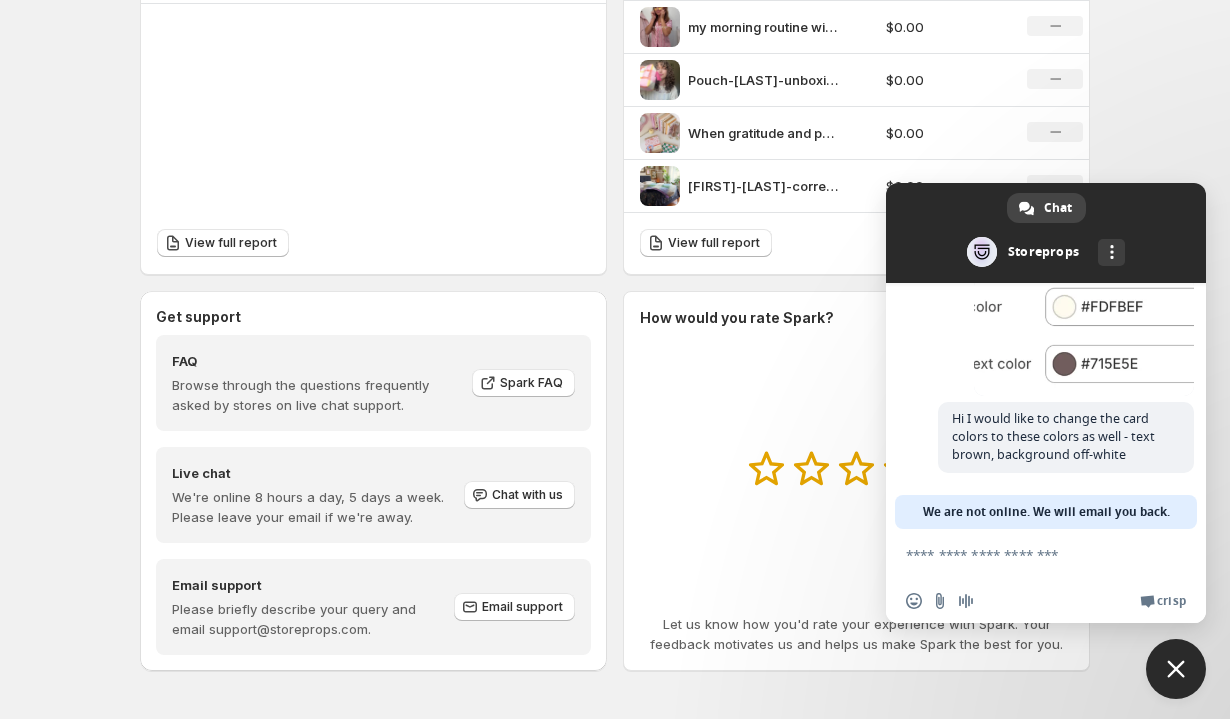 type 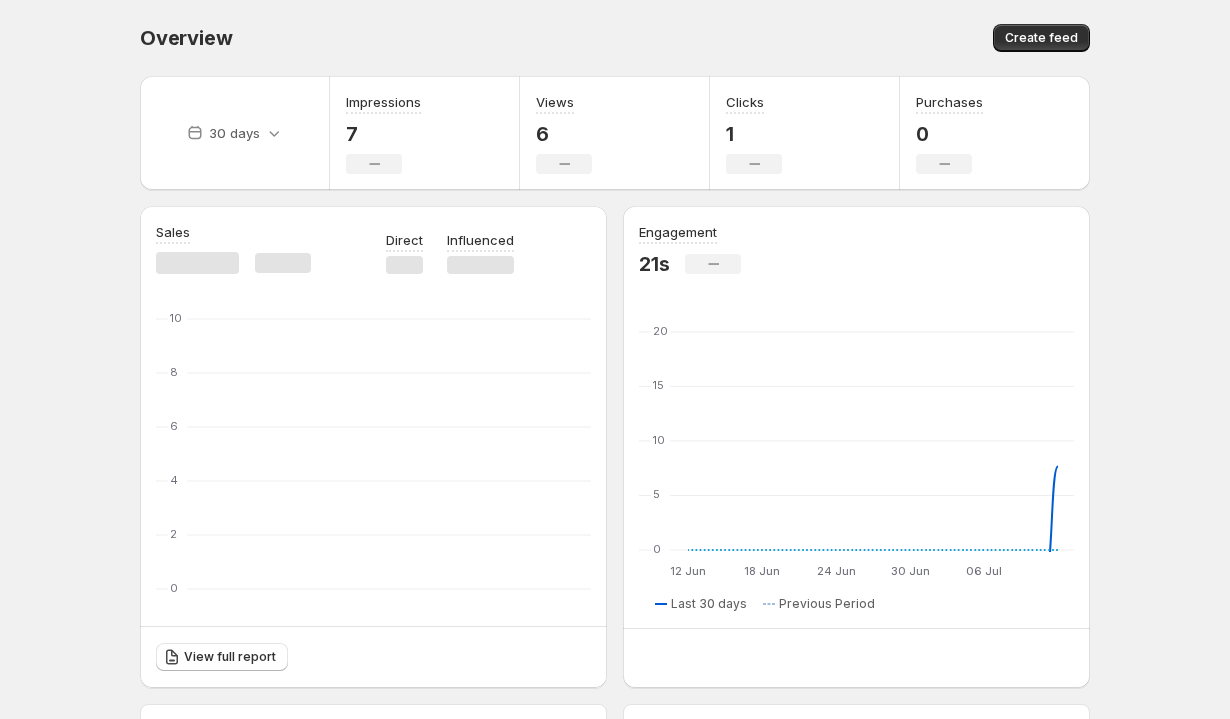scroll, scrollTop: 0, scrollLeft: 0, axis: both 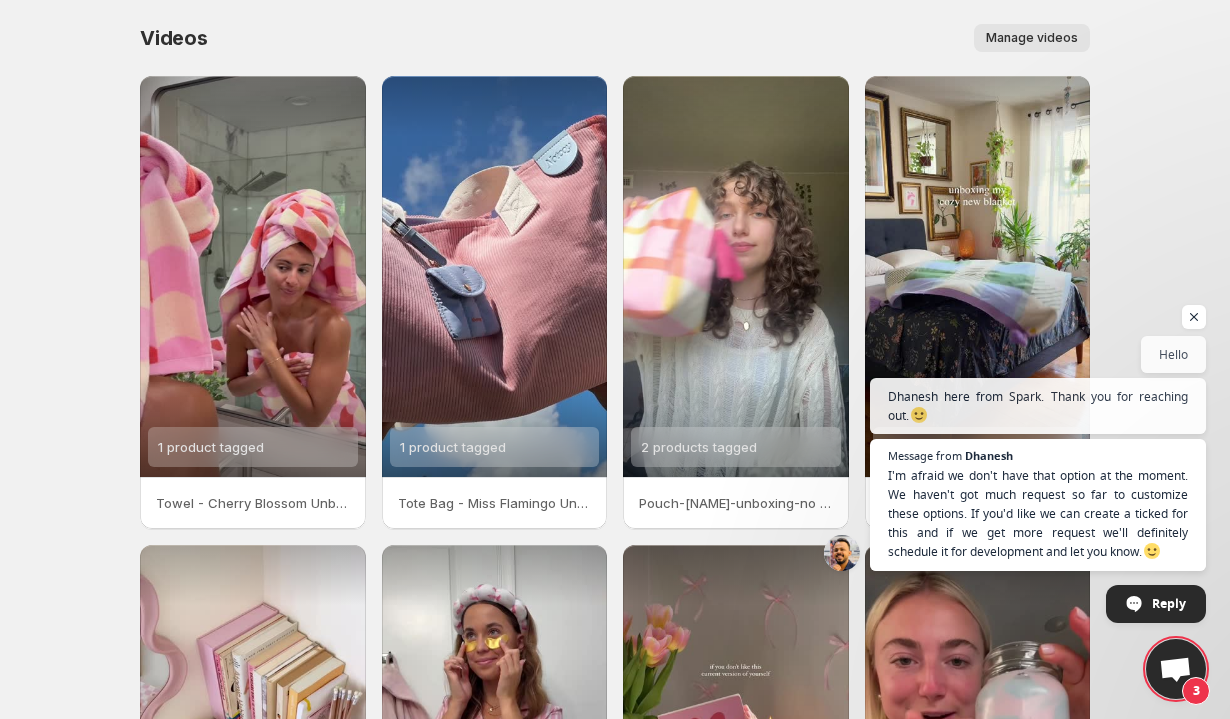 click at bounding box center [1175, 671] 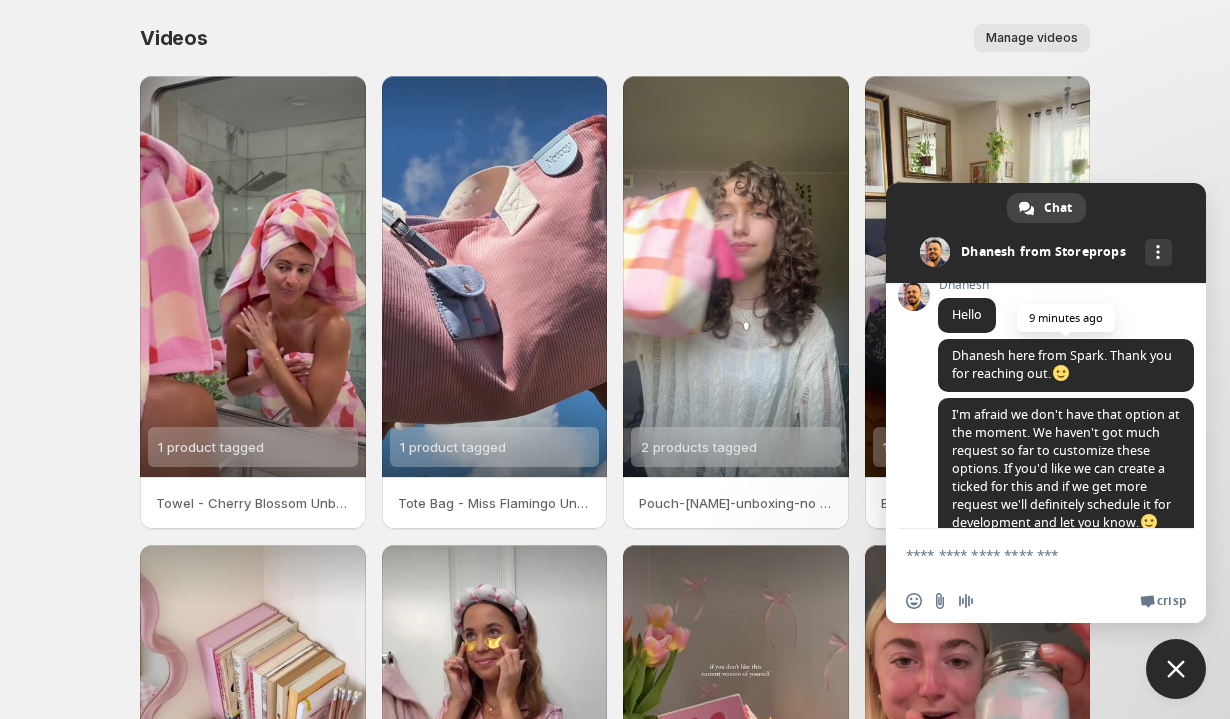 scroll, scrollTop: 533, scrollLeft: 0, axis: vertical 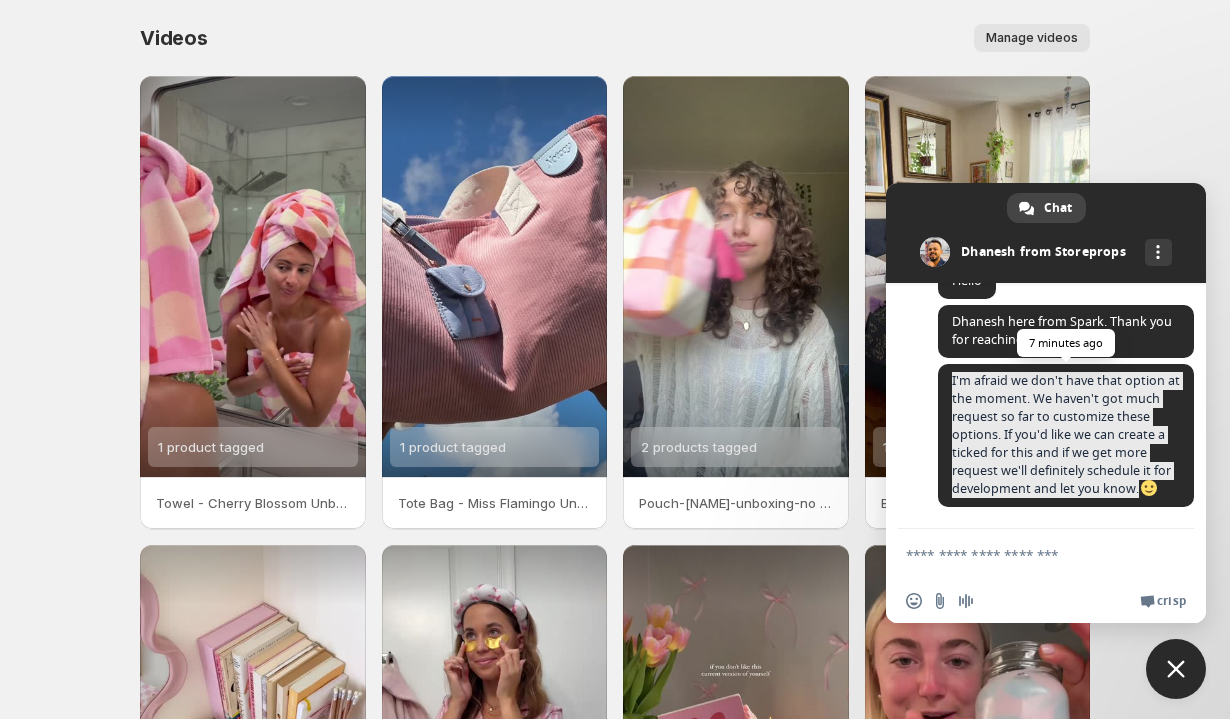 drag, startPoint x: 1170, startPoint y: 488, endPoint x: 951, endPoint y: 380, distance: 244.18231 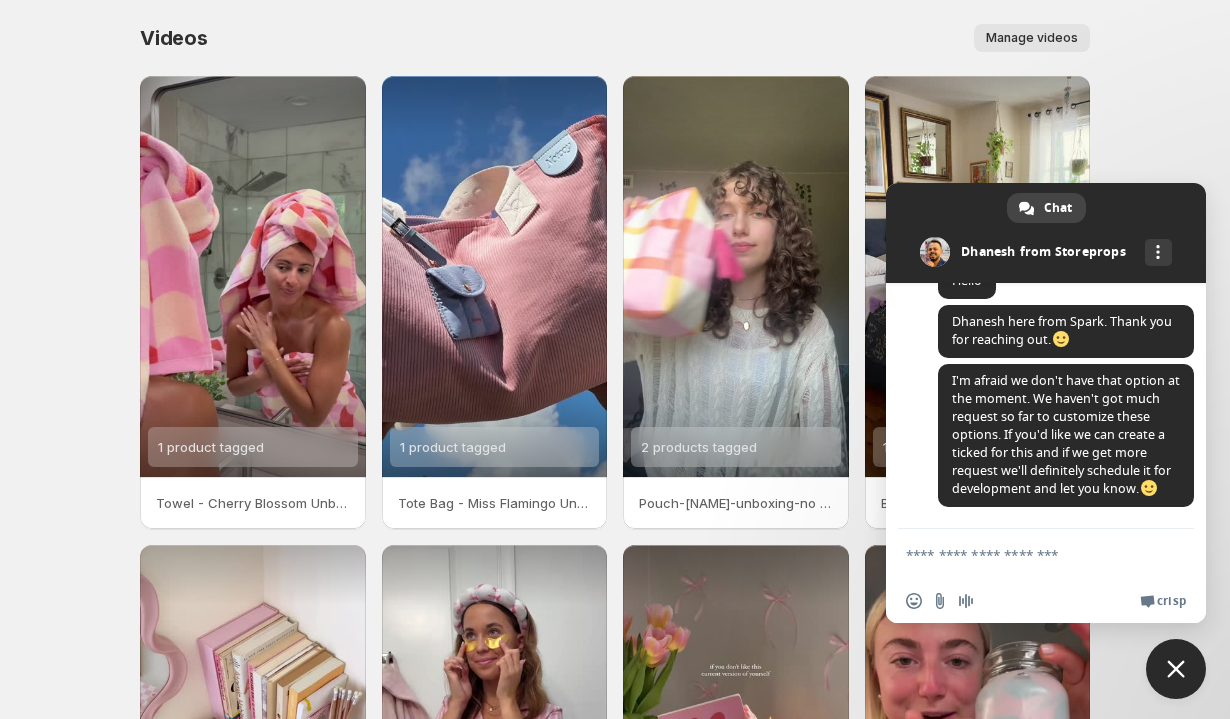 click at bounding box center (1026, 554) 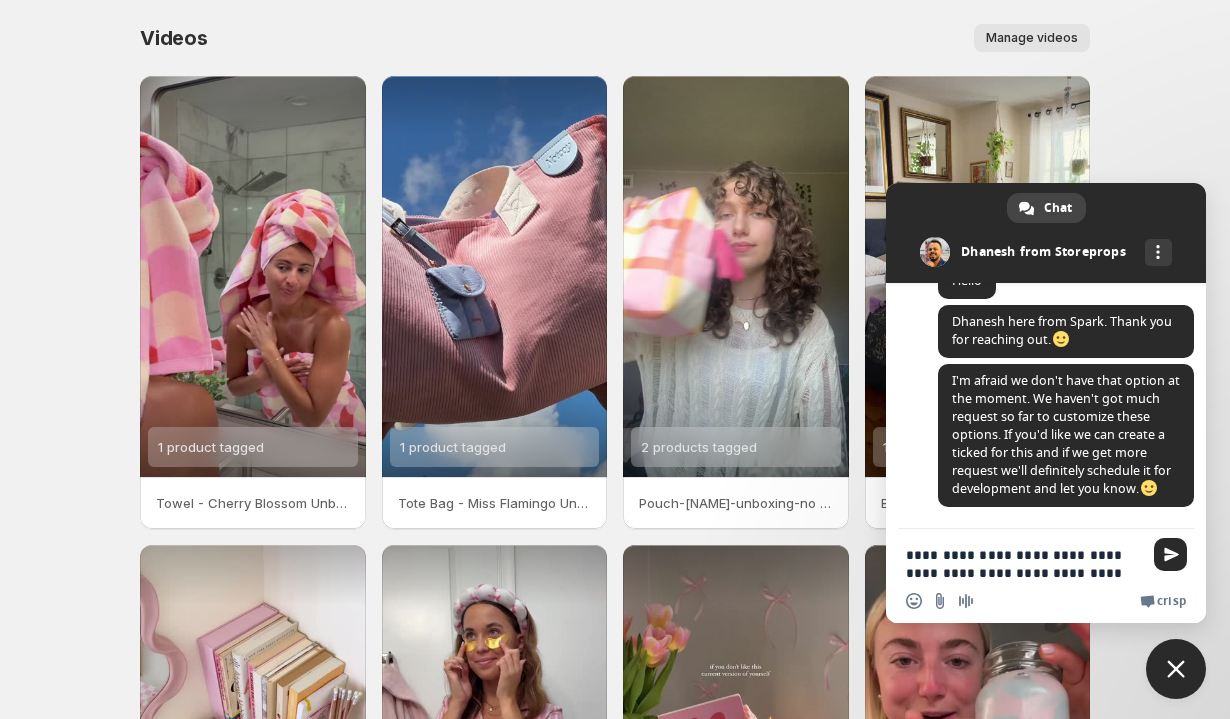 scroll, scrollTop: 273, scrollLeft: 0, axis: vertical 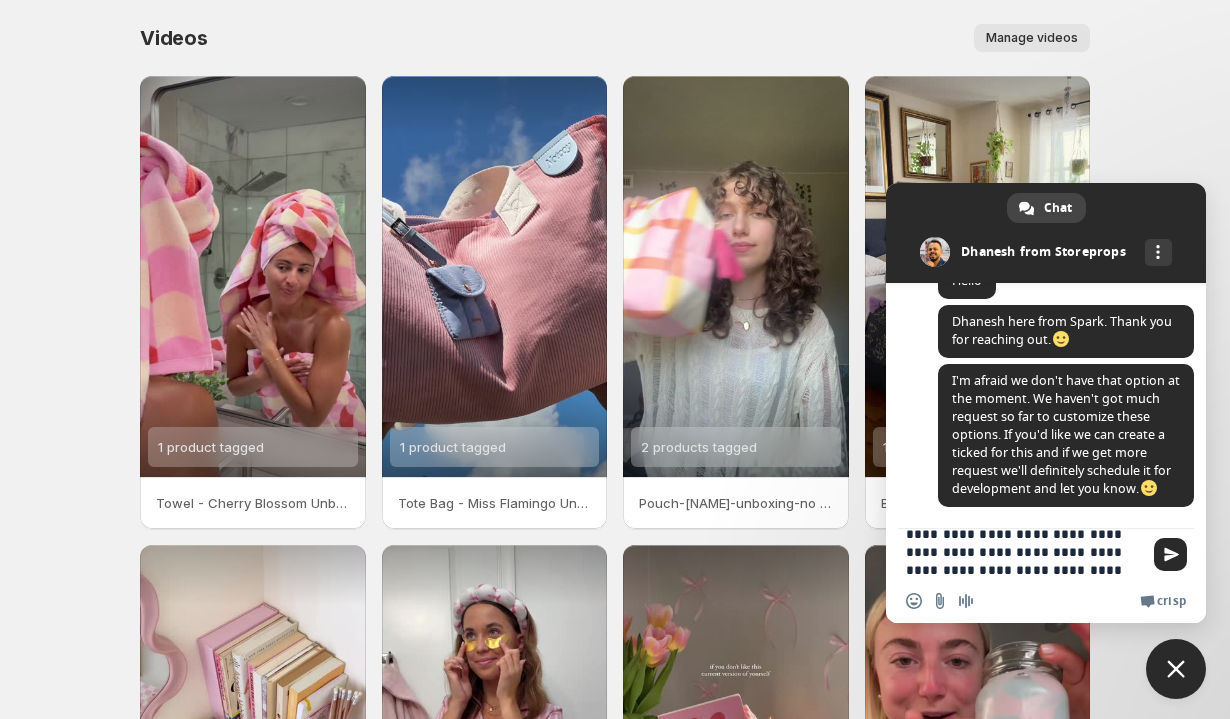 click on "**********" at bounding box center (1026, 554) 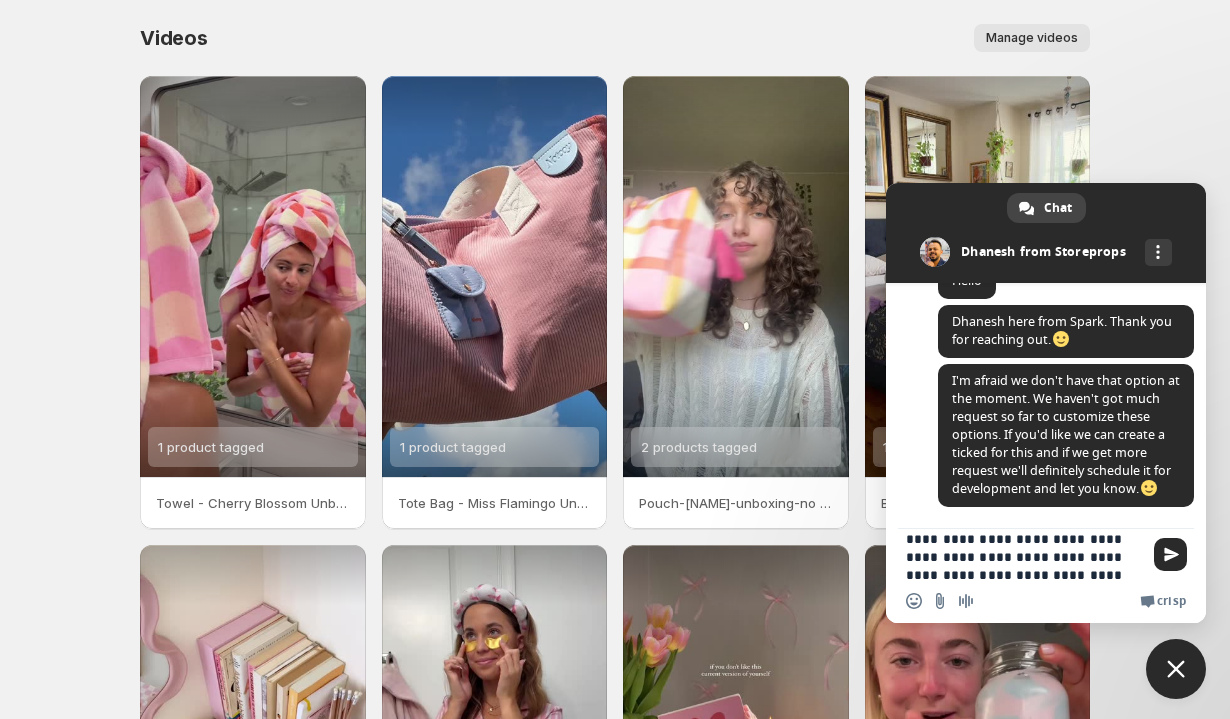 scroll, scrollTop: 16, scrollLeft: 0, axis: vertical 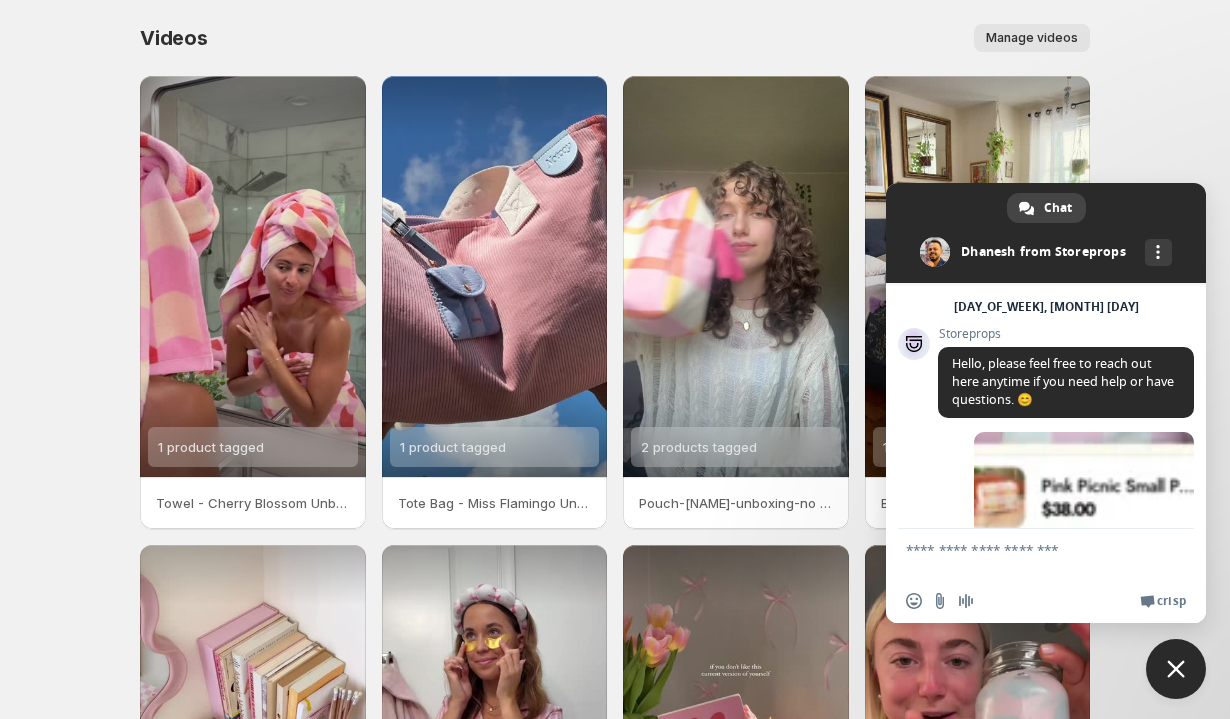 click at bounding box center (1176, 669) 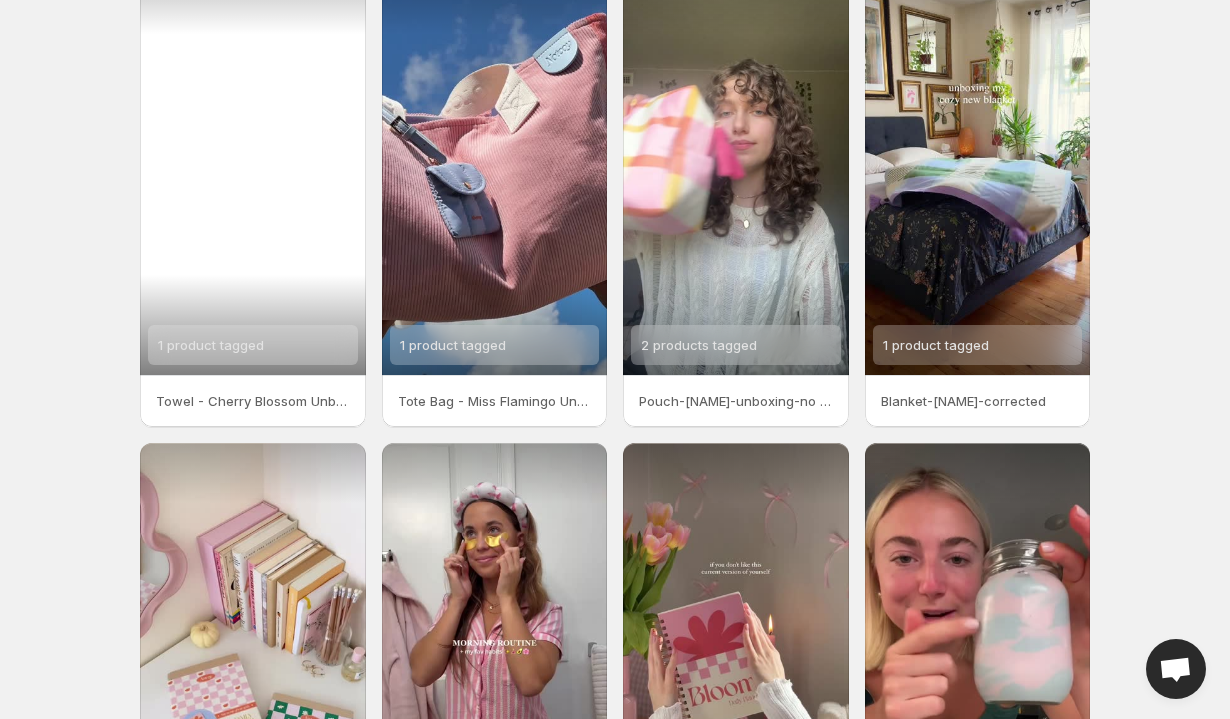scroll, scrollTop: 0, scrollLeft: 0, axis: both 